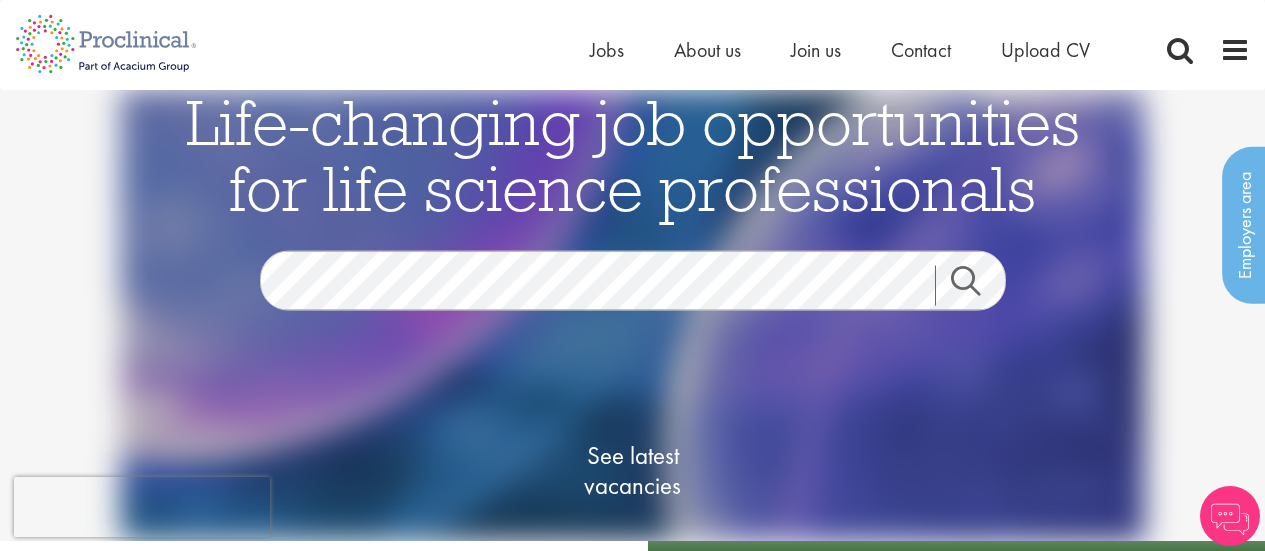 scroll, scrollTop: 0, scrollLeft: 0, axis: both 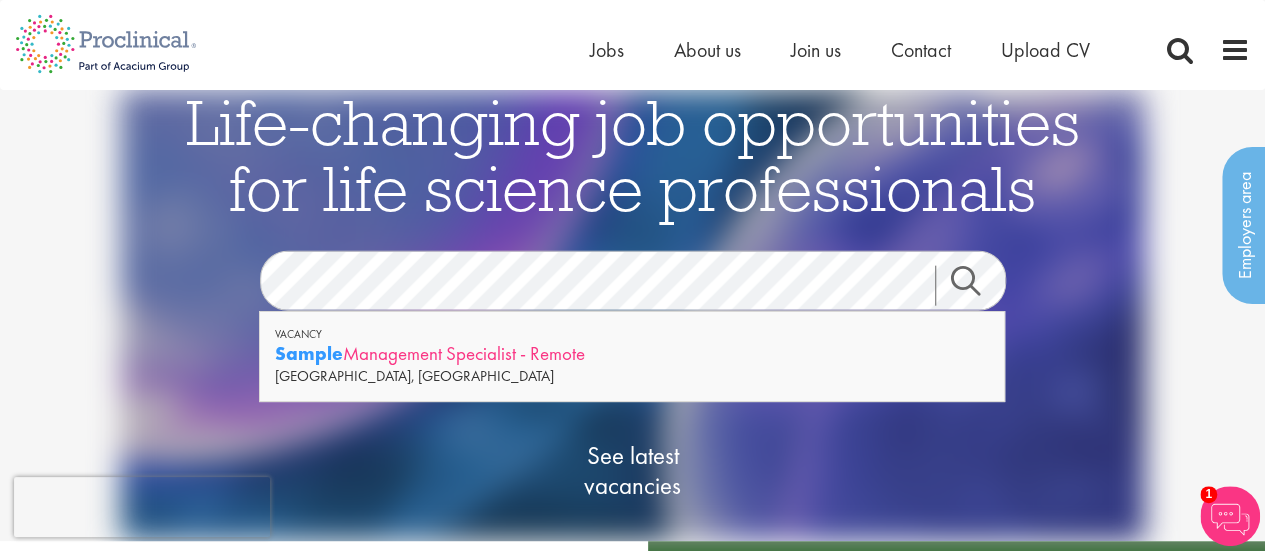 click on "This website uses cookies. By continuing to use this site, you are giving your consent to cookies being used. See our  Privacy policy  for more info.
Home
Jobs
About us
Join us
Contact
Upload CV" at bounding box center (632, 1892) 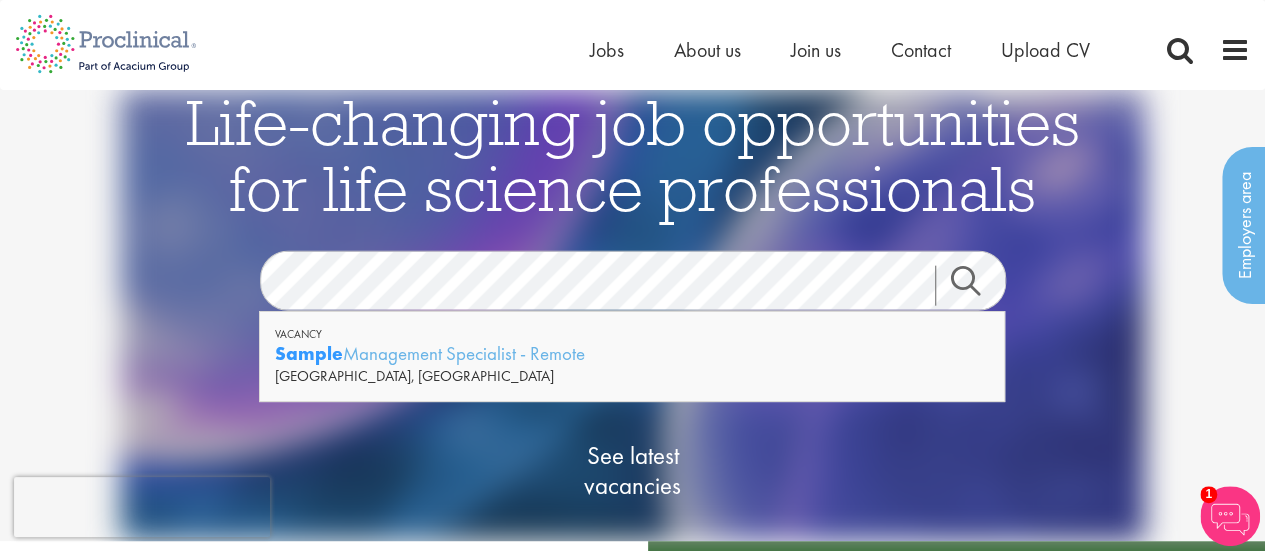 click on "This website uses cookies. By continuing to use this site, you are giving your consent to cookies being used. See our  Privacy policy  for more info.
Home
Jobs
About us
Join us
Contact
Upload CV" at bounding box center (632, 1892) 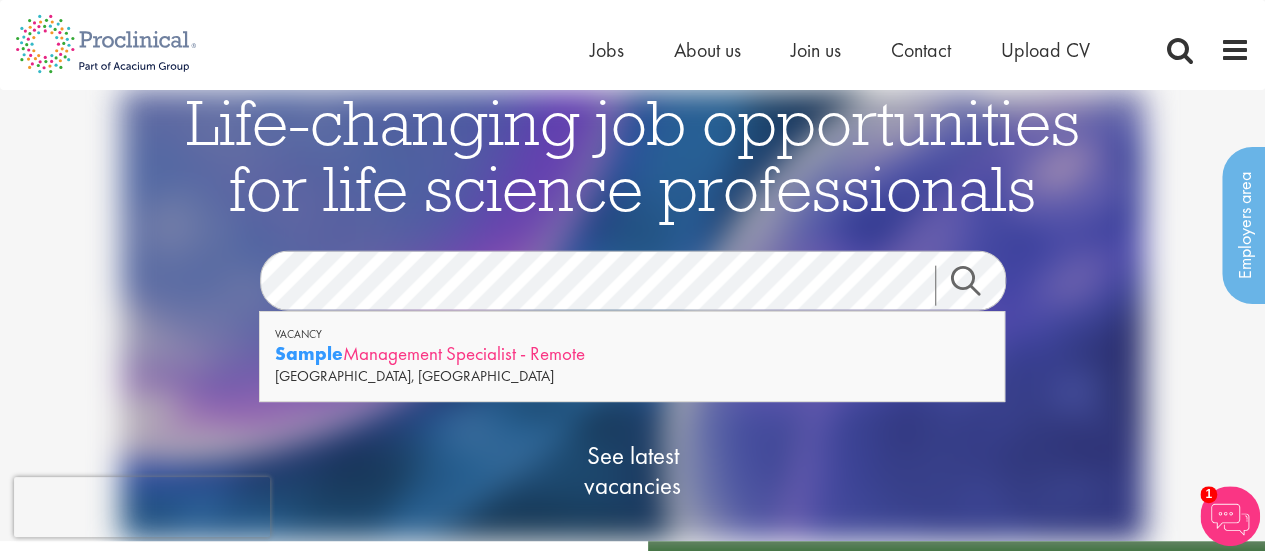 click on "This website uses cookies. By continuing to use this site, you are giving your consent to cookies being used. See our  Privacy policy  for more info.
Home
Jobs
About us
Join us
Contact
Upload CV" at bounding box center [632, 1892] 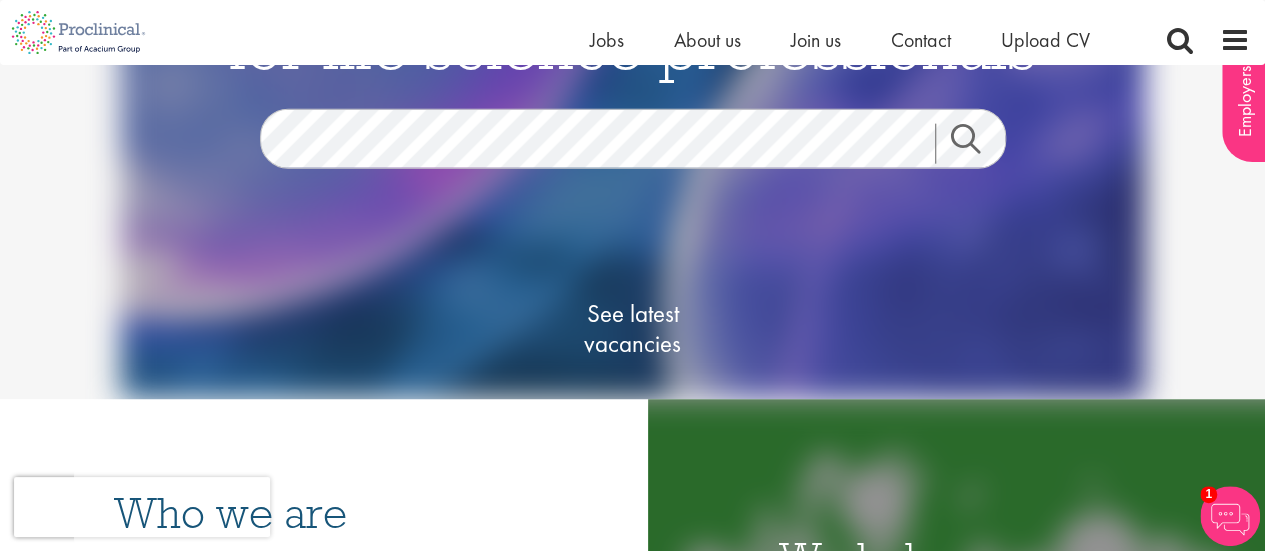 scroll, scrollTop: 88, scrollLeft: 0, axis: vertical 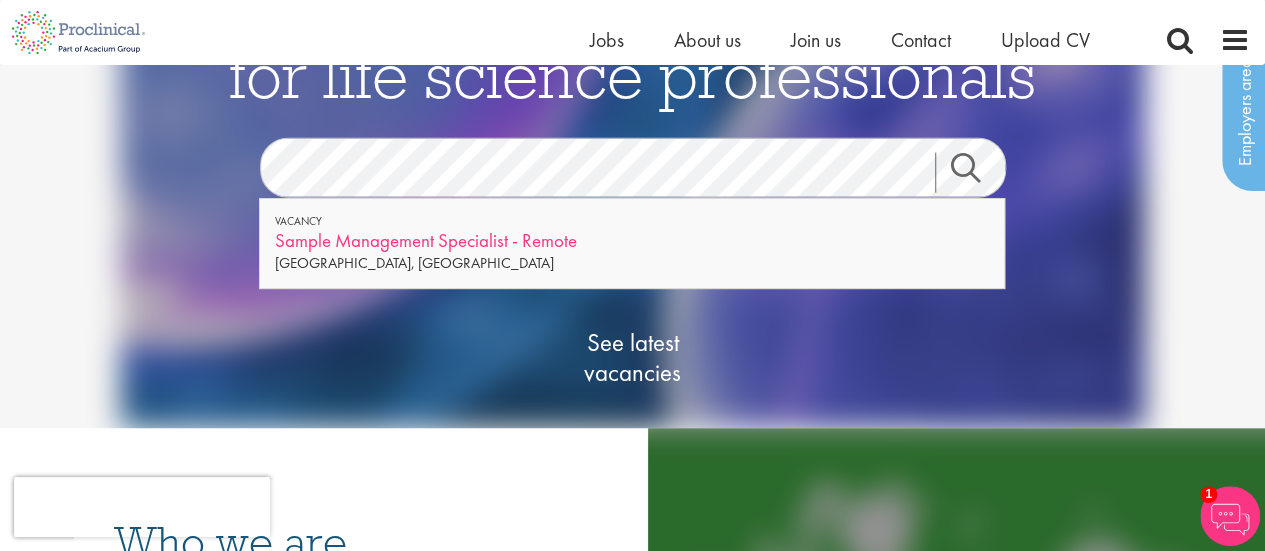click on "This website uses cookies. By continuing to use this site, you are giving your consent to cookies being used. See our  Privacy policy  for more info.
Home
Jobs
About us
Join us
Contact
Upload CV" at bounding box center (632, 1792) 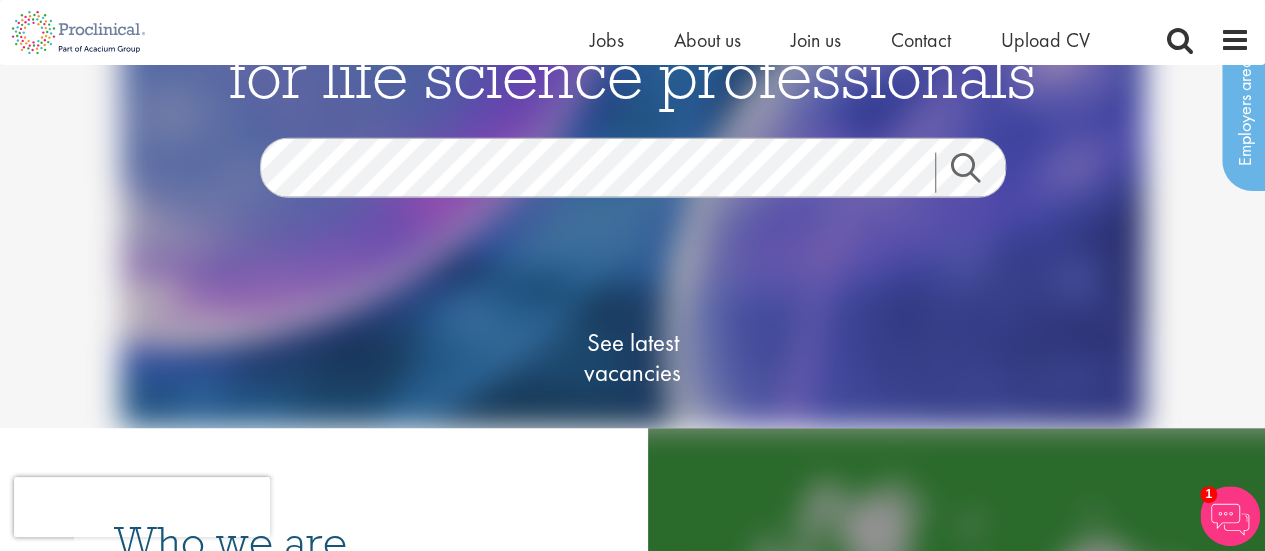 click on "Search" at bounding box center (978, 173) 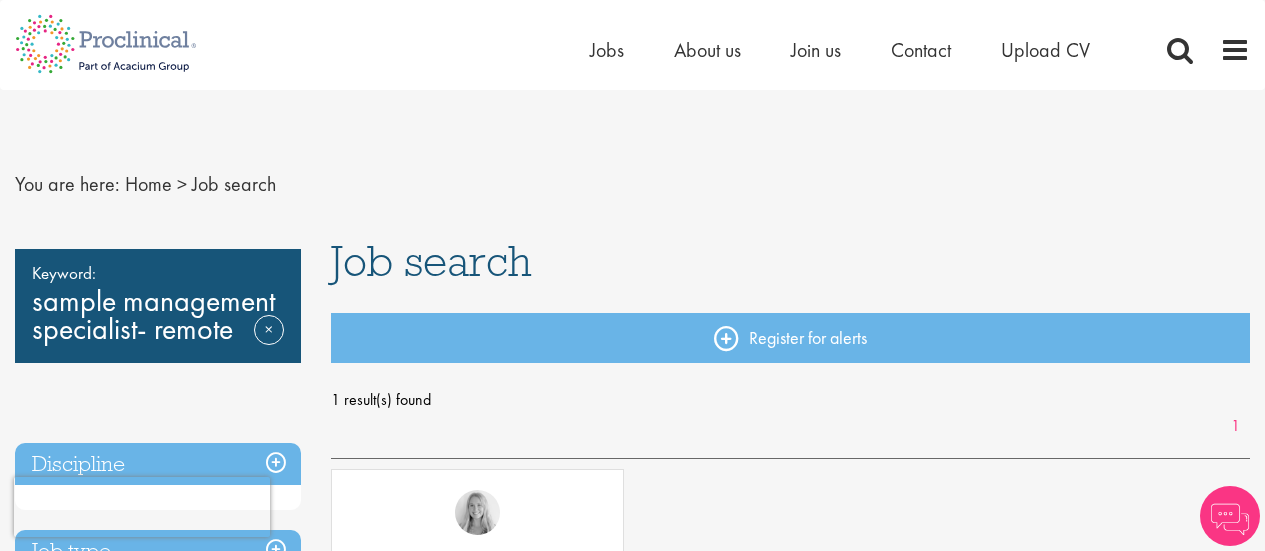 scroll, scrollTop: 0, scrollLeft: 0, axis: both 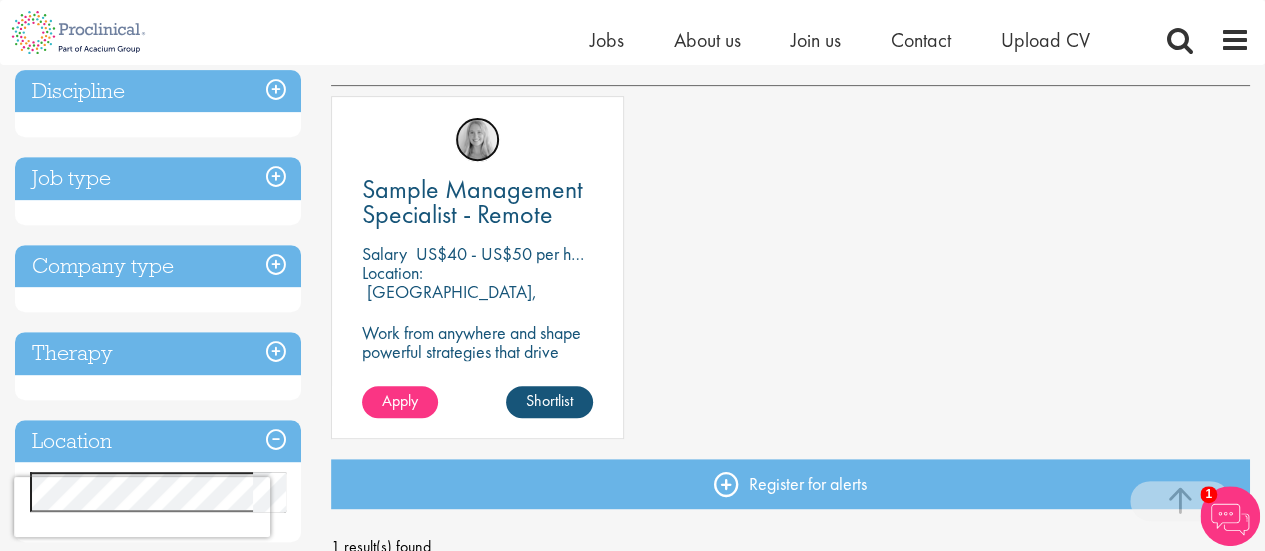 click at bounding box center [477, 139] 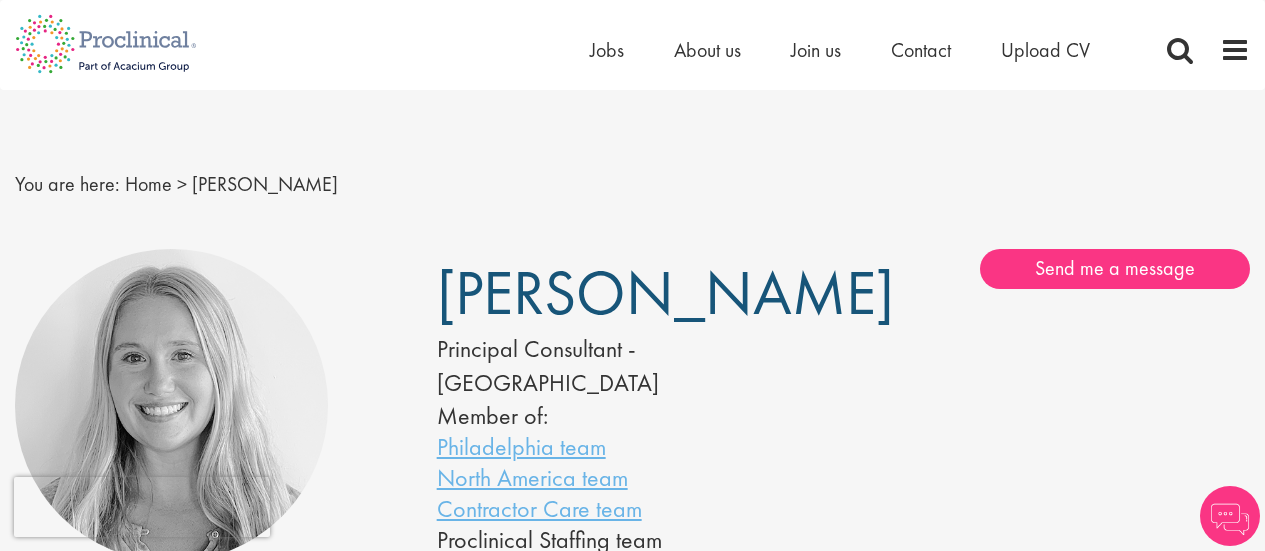 scroll, scrollTop: 0, scrollLeft: 0, axis: both 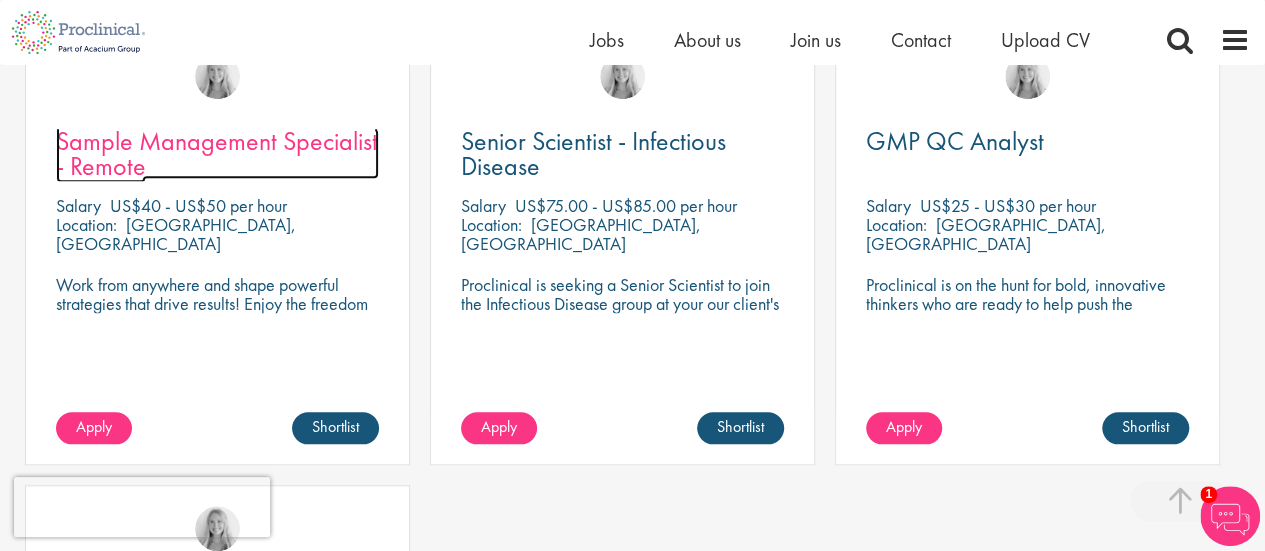 click on "Sample Management Specialist - Remote" at bounding box center (217, 153) 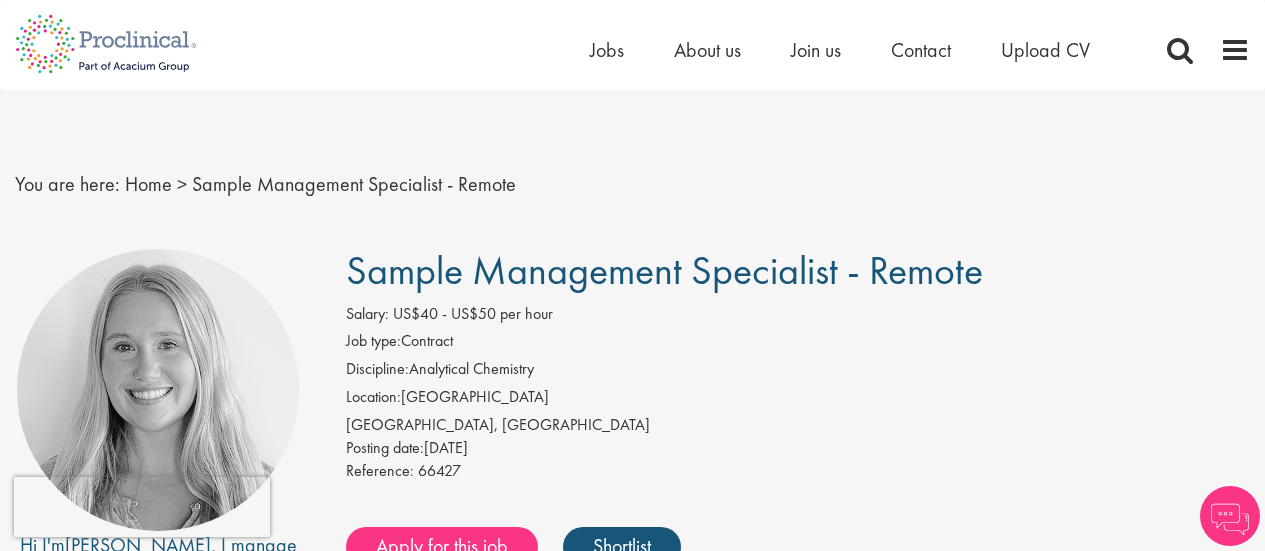 scroll, scrollTop: 0, scrollLeft: 0, axis: both 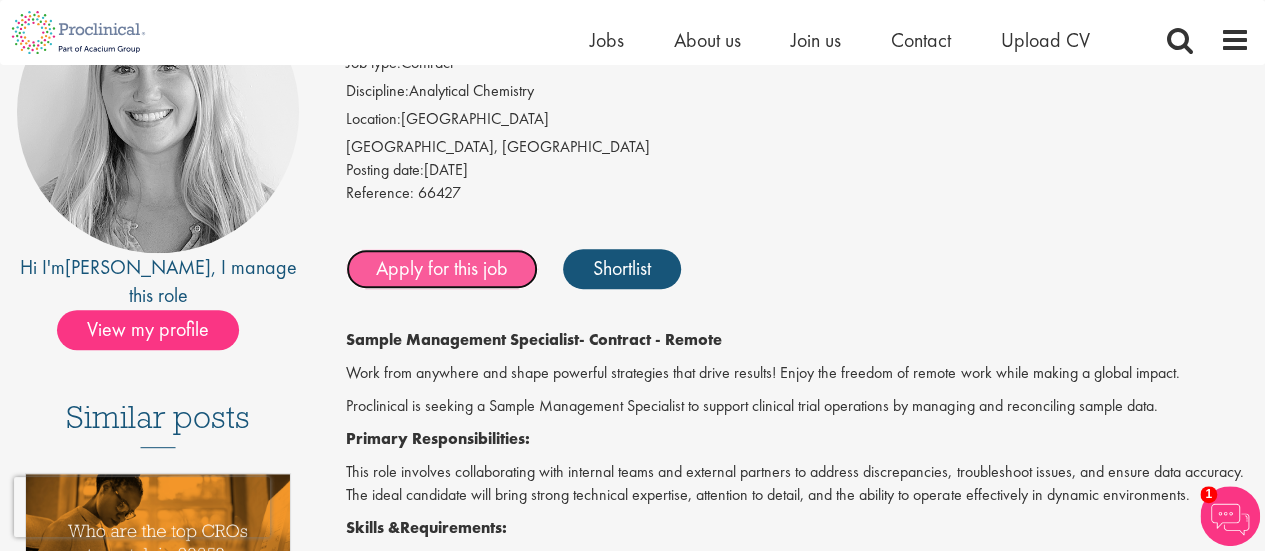 click on "Apply for this job" at bounding box center (442, 269) 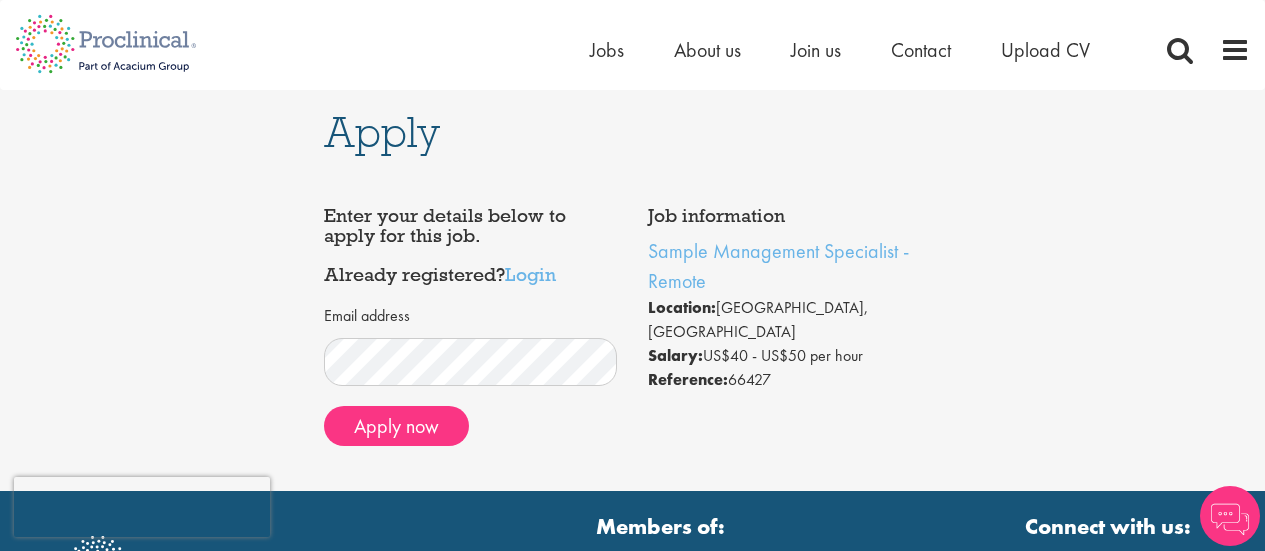 scroll, scrollTop: 0, scrollLeft: 0, axis: both 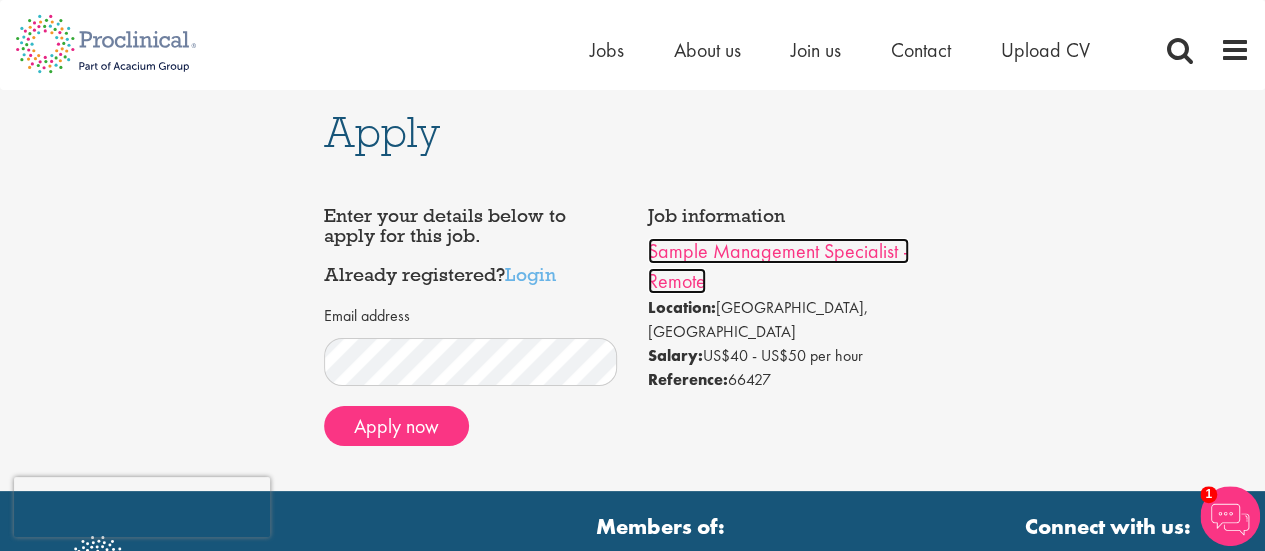 click on "Sample Management Specialist - Remote" at bounding box center [778, 266] 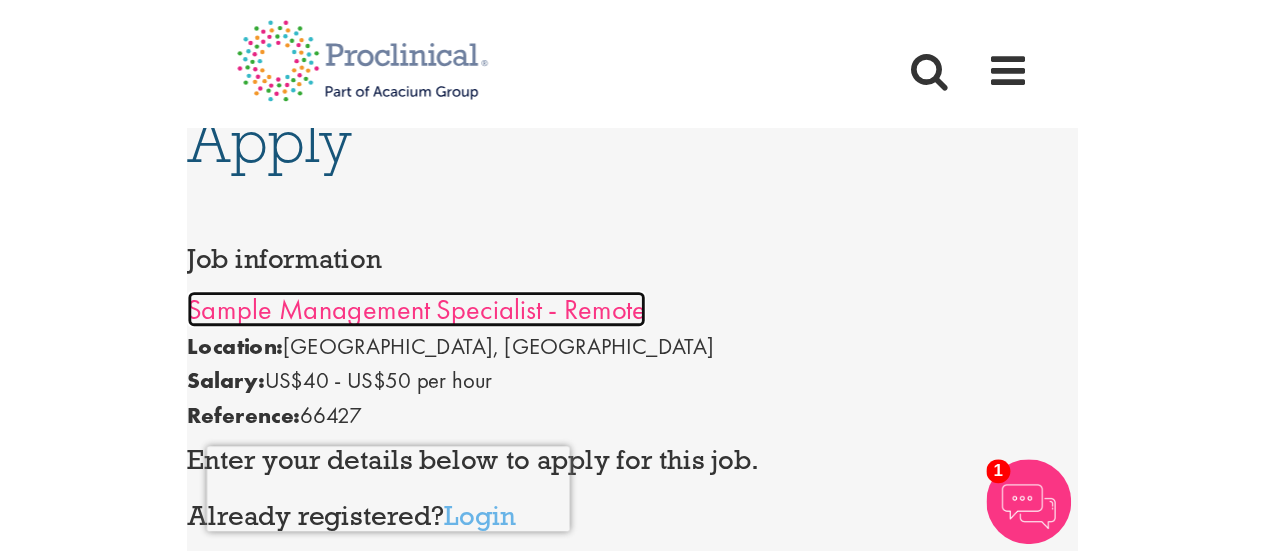 scroll, scrollTop: 0, scrollLeft: 0, axis: both 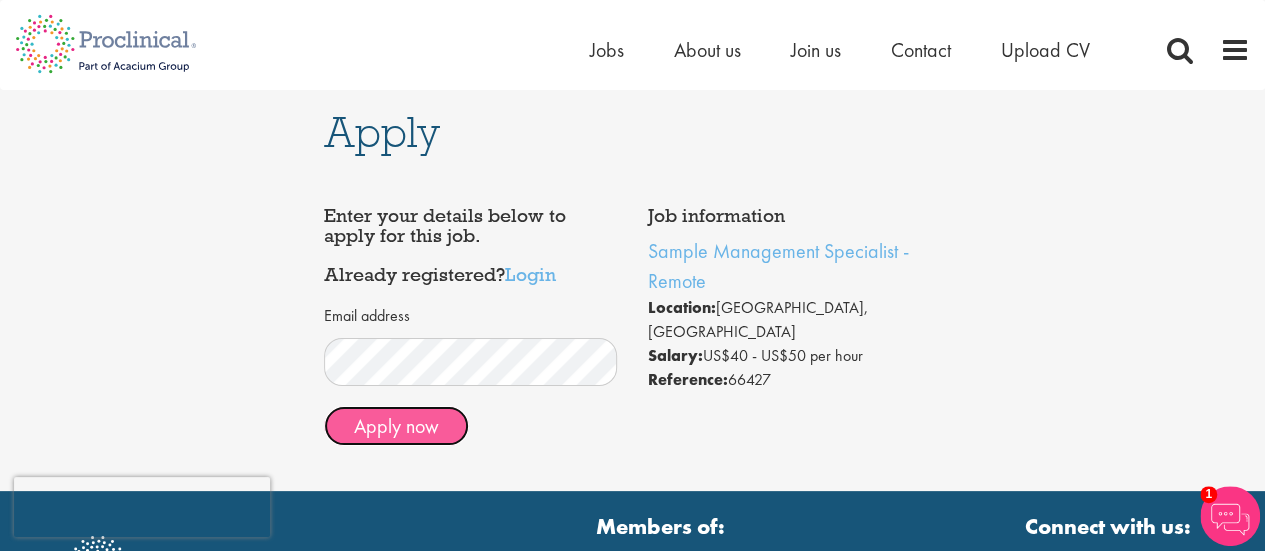 click on "Apply now" at bounding box center [396, 426] 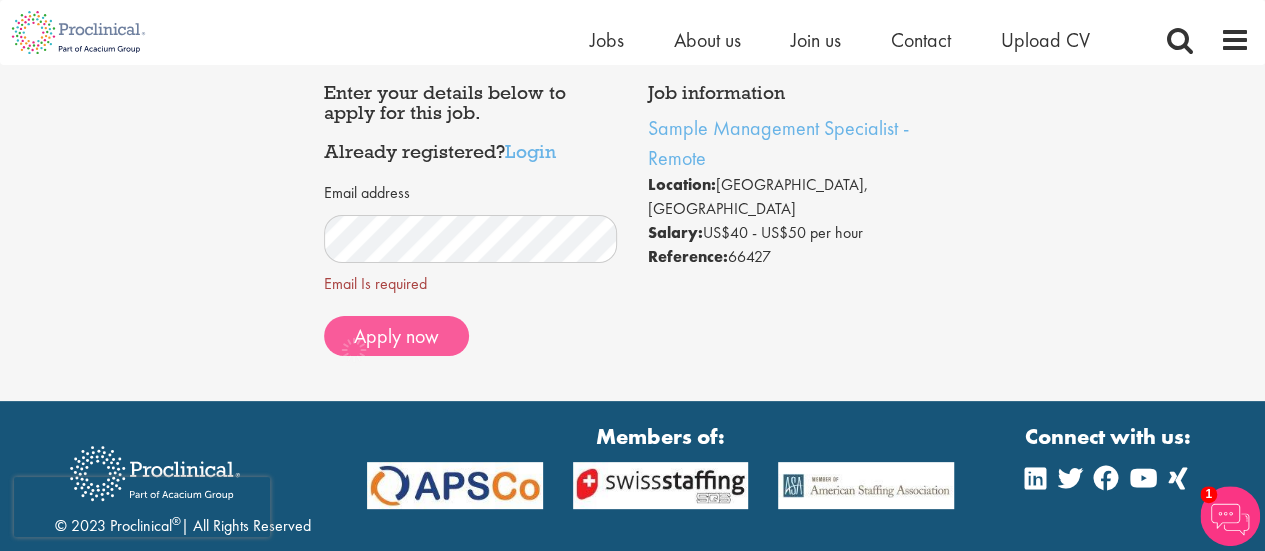 scroll, scrollTop: 105, scrollLeft: 0, axis: vertical 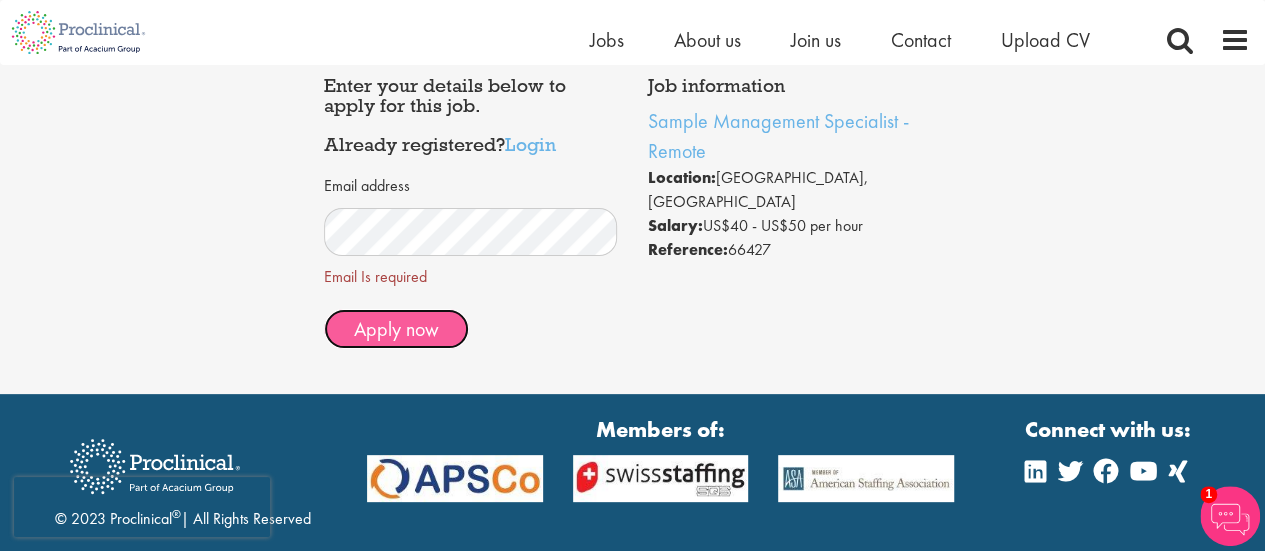click on "Apply now" at bounding box center [396, 329] 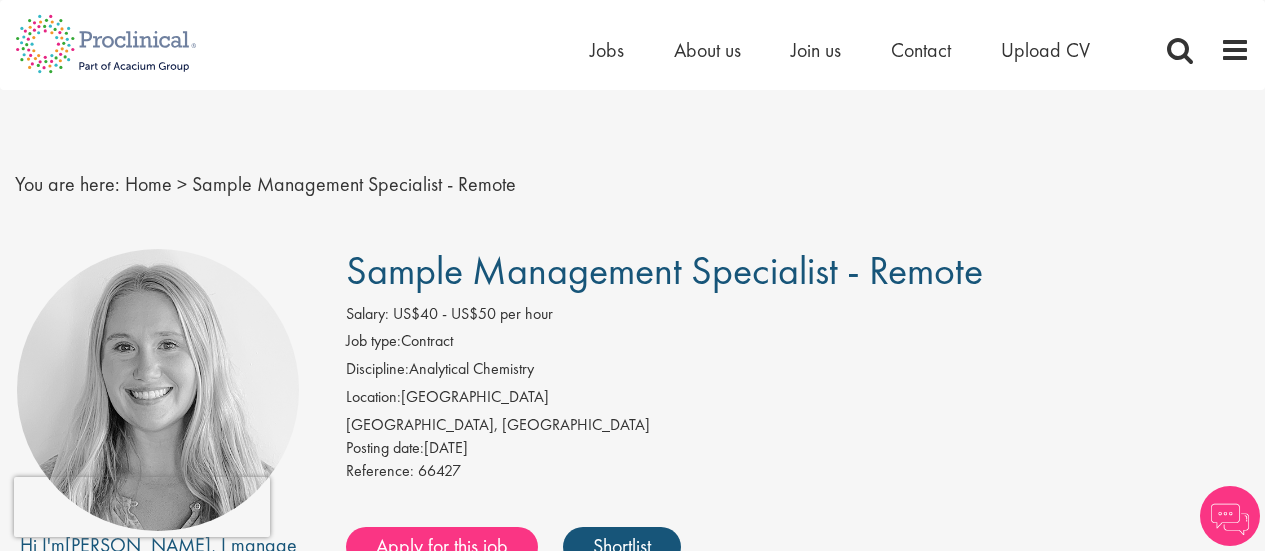 scroll, scrollTop: 0, scrollLeft: 0, axis: both 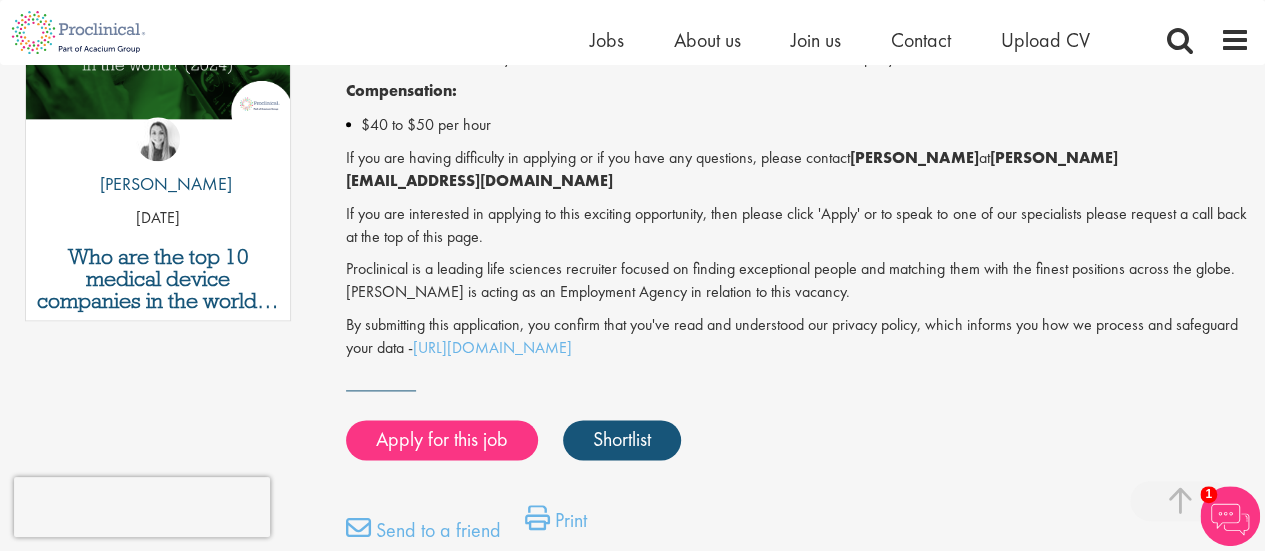 drag, startPoint x: 974, startPoint y: 163, endPoint x: 858, endPoint y: 165, distance: 116.01724 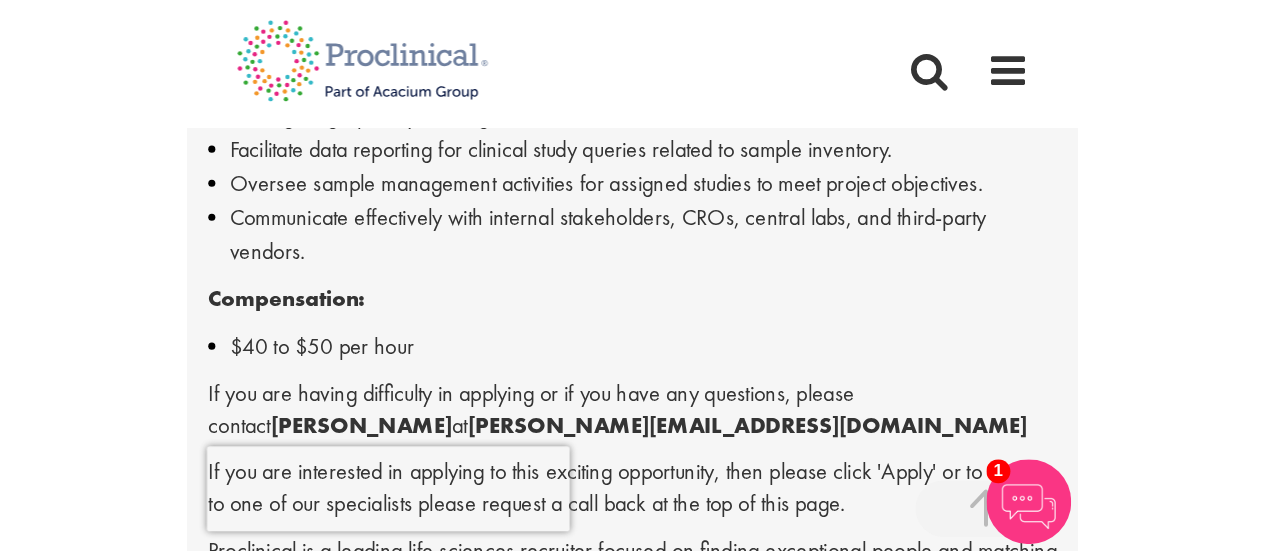 scroll, scrollTop: 1412, scrollLeft: 0, axis: vertical 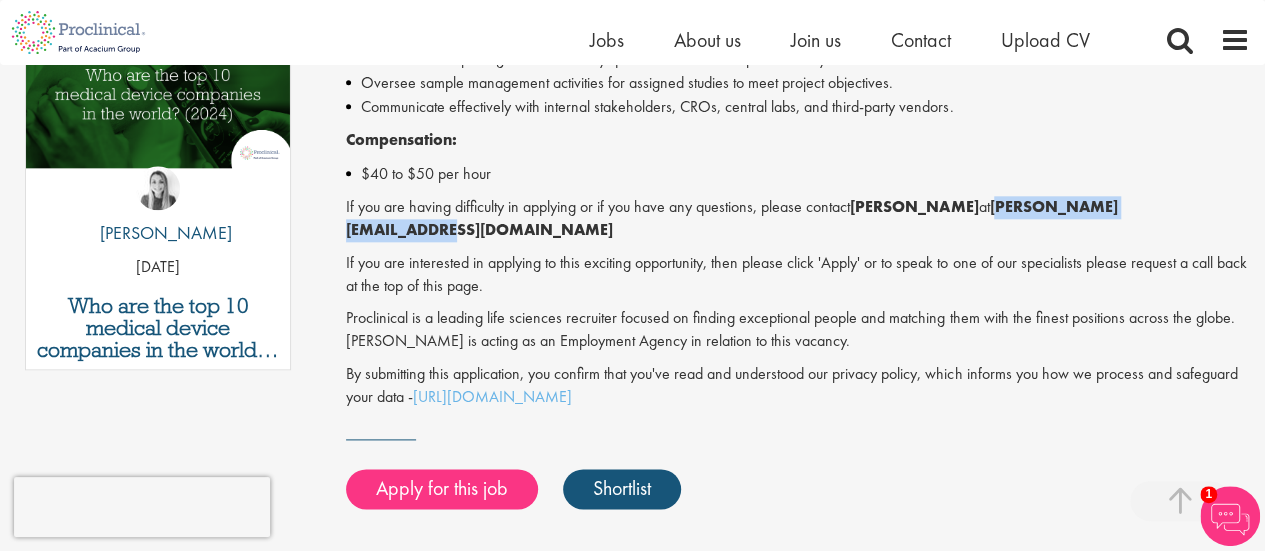 drag, startPoint x: 995, startPoint y: 206, endPoint x: 1182, endPoint y: 211, distance: 187.06683 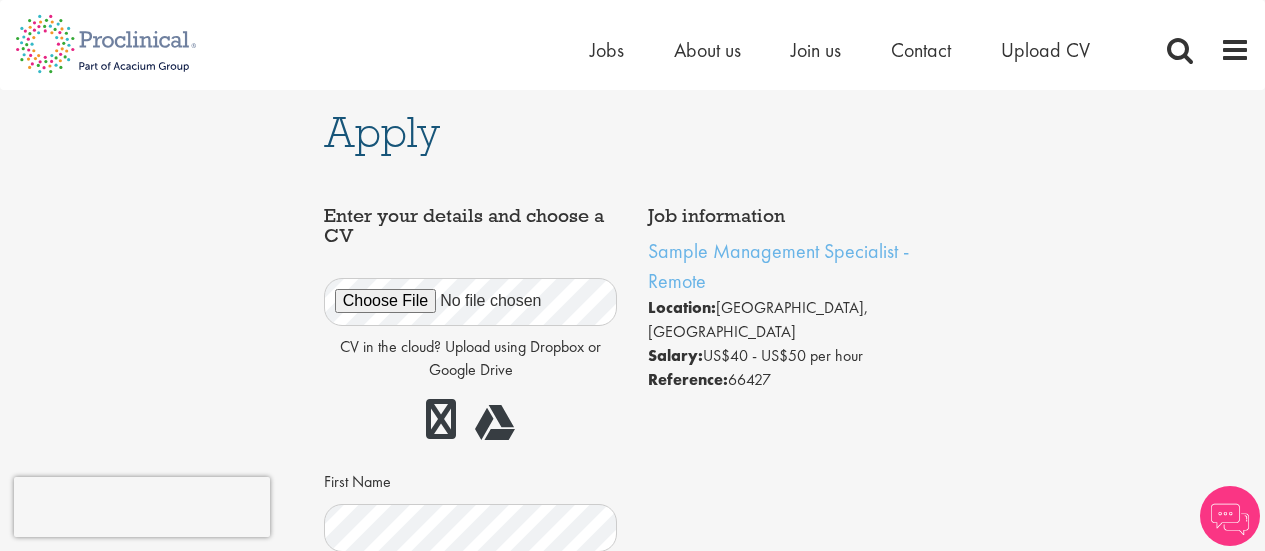 scroll, scrollTop: 0, scrollLeft: 0, axis: both 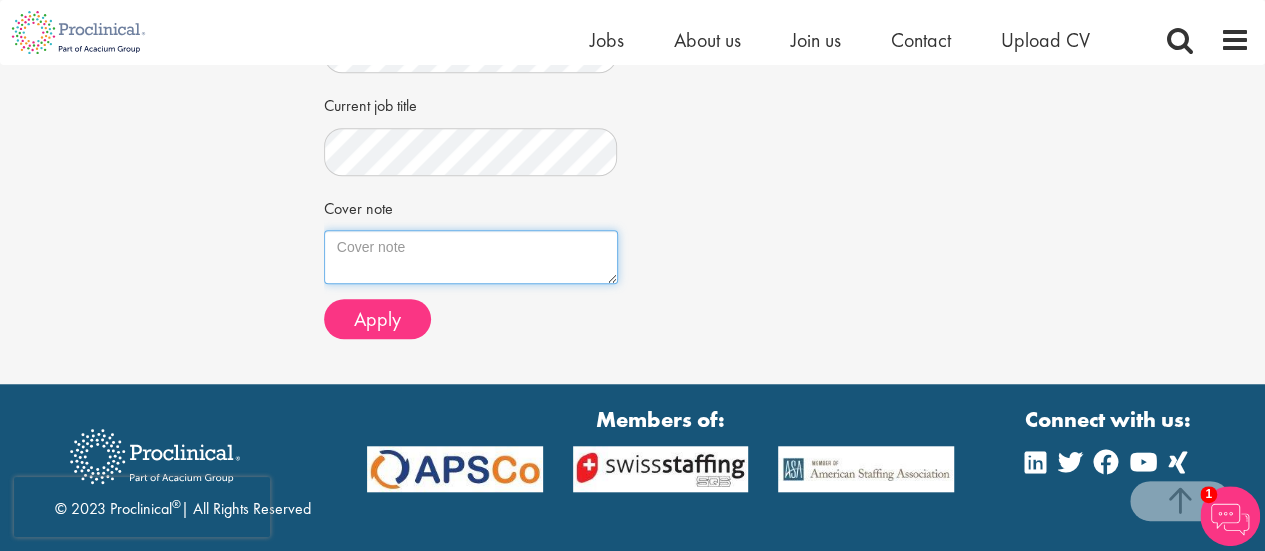click on "Cover note" at bounding box center [471, 257] 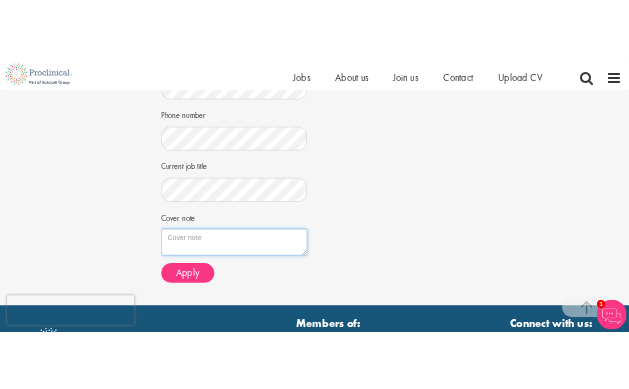 scroll, scrollTop: 686, scrollLeft: 0, axis: vertical 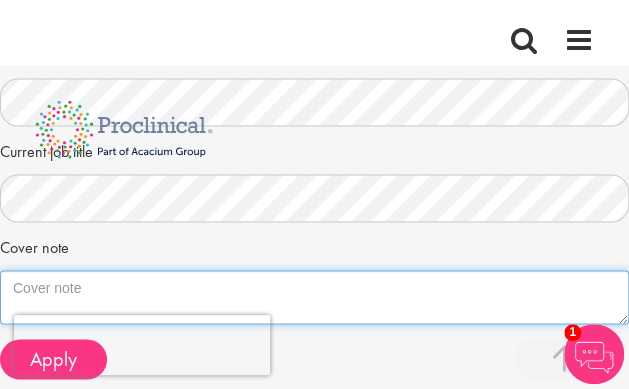 click on "Cover note" at bounding box center (314, 297) 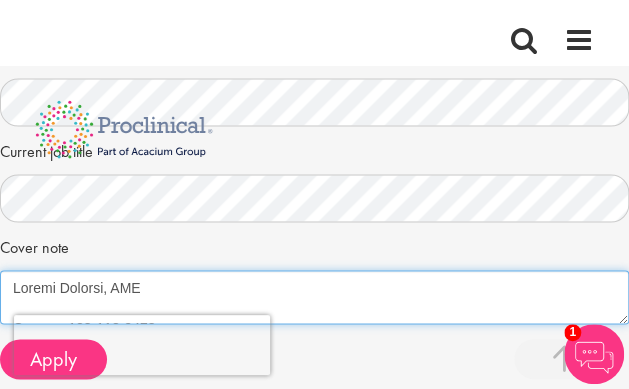 scroll, scrollTop: 831, scrollLeft: 0, axis: vertical 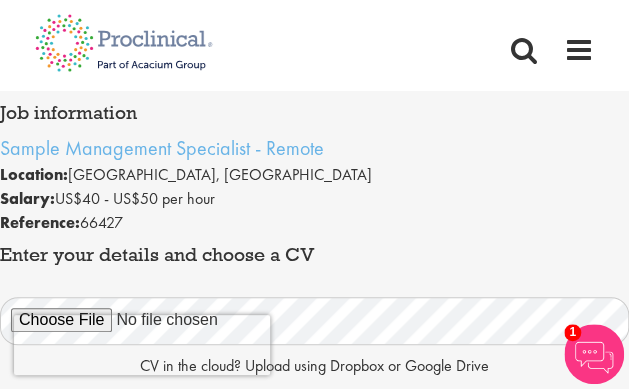 type on "Cherie Simmons, MPH
Mobile: 678-988-3344
Email: cheriemsimmons@gmail.com
July 23, 2025
Shannon Briggs
Proclinical Staffing
Dear Ms. Briggs,
I am writing to express my interest in the Sample Management Specialist (Remote) position with Proclinical Staffing. With over five years of experience in the pharmaceutical, biotech, and public health sectors, I bring a well-rounded background in sample lifecycle management, quality assurance, and cross-functional collaboration in GMP-regulated environments.
Most recently at Moderna, I served as a Lead Senior Manufacturing Associate, where I led a team of ten associates performing fill and finish operations for therapeutic cancer treatments. I played a key role in overseeing in-process and quality control sample collection, routine environmental and personnel monitoring, and resolving discrepancies in LIMS to ensure product integrity and regulatory compliance.
Previously at Dendreon Pharmaceuticals, I supported the manufacture of autologous cell..." 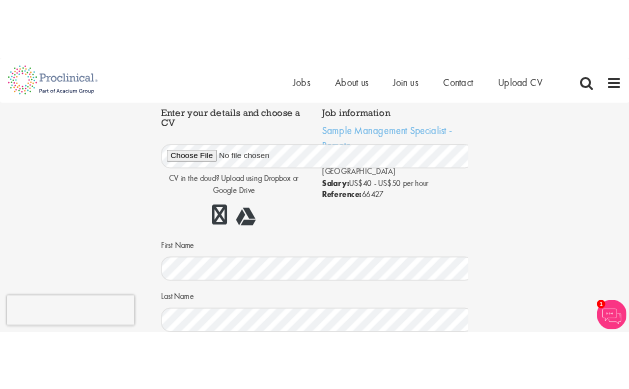 scroll, scrollTop: 1391, scrollLeft: 0, axis: vertical 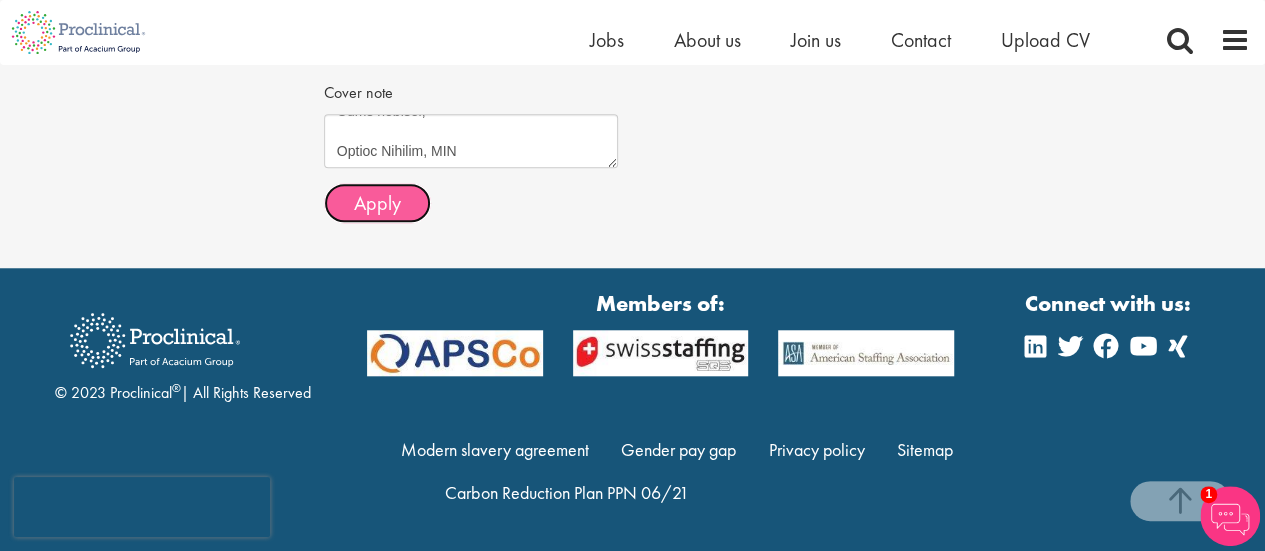 click on "Apply" at bounding box center (377, 203) 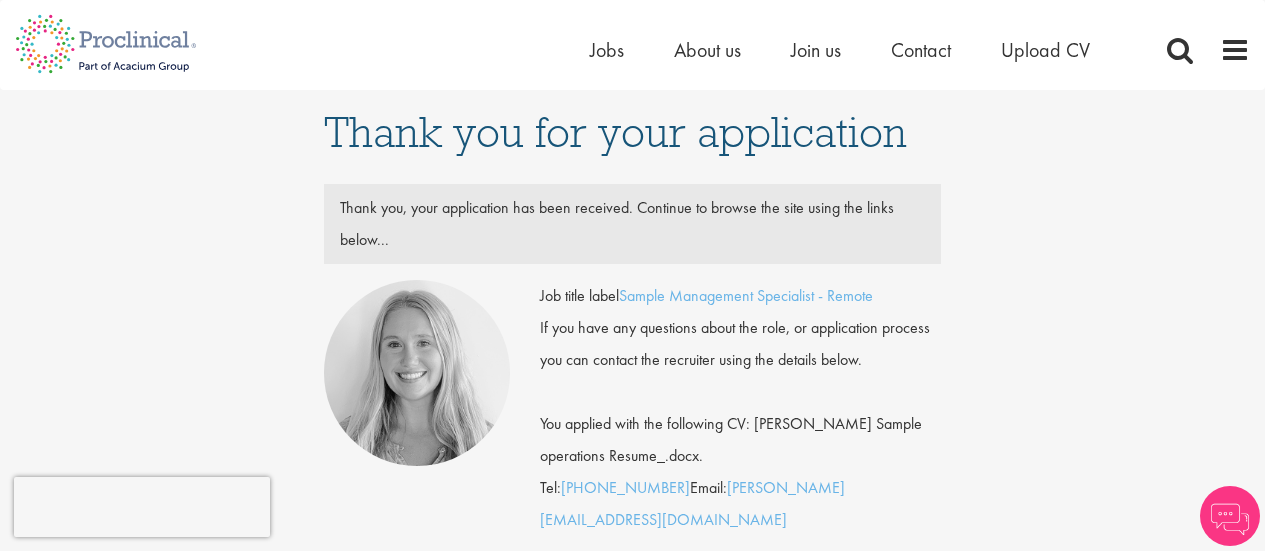 scroll, scrollTop: 0, scrollLeft: 0, axis: both 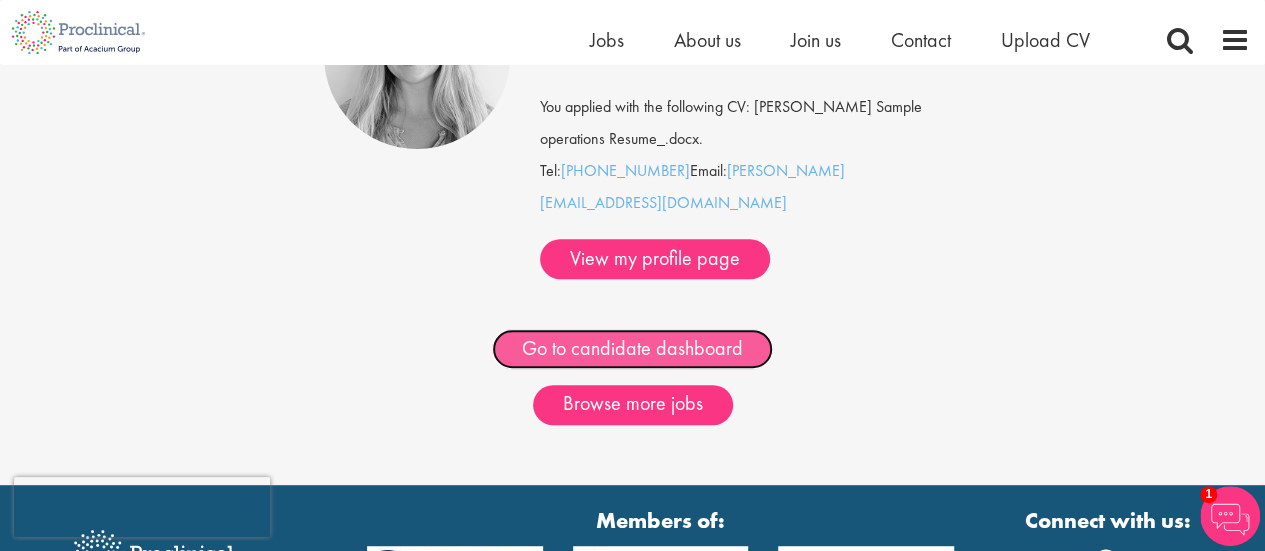 click on "Go to candidate dashboard" at bounding box center [632, 349] 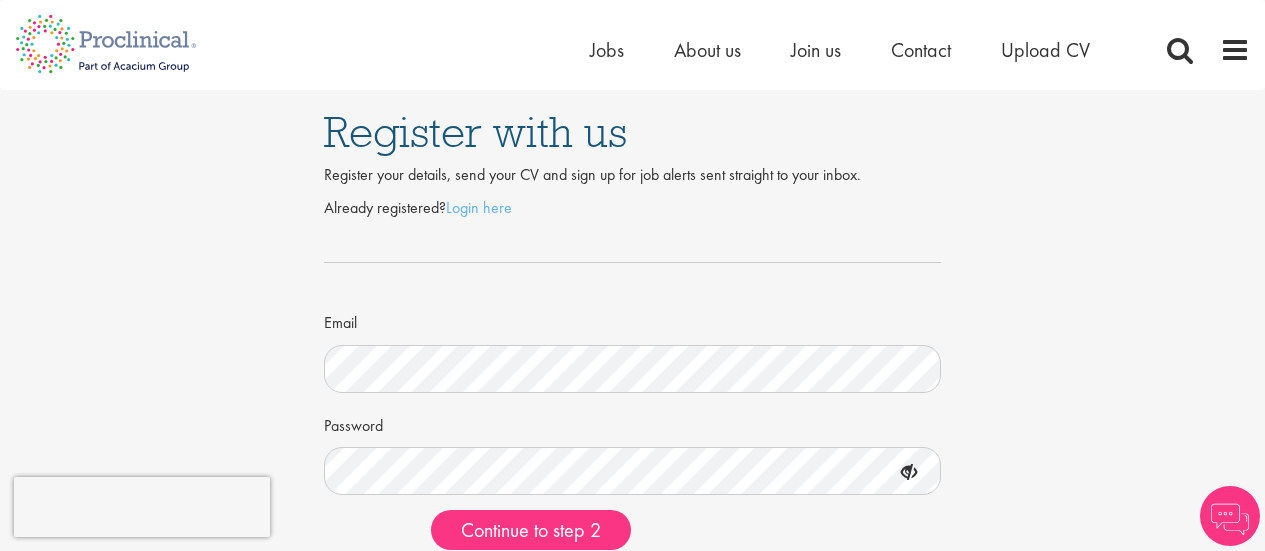 scroll, scrollTop: 0, scrollLeft: 0, axis: both 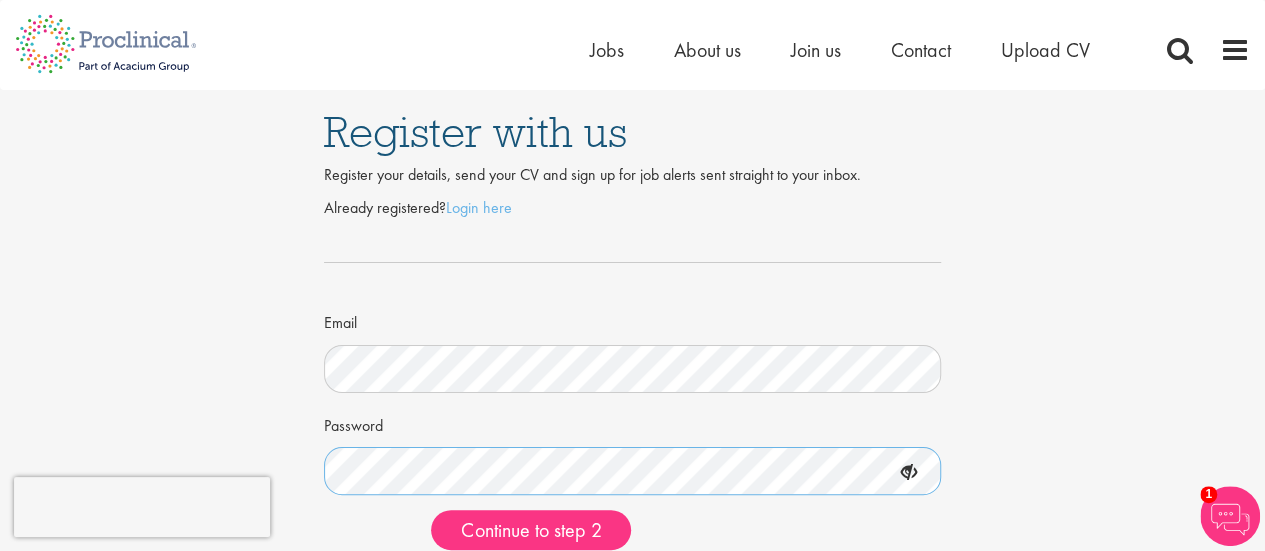 click on "Continue to step 2" at bounding box center (531, 530) 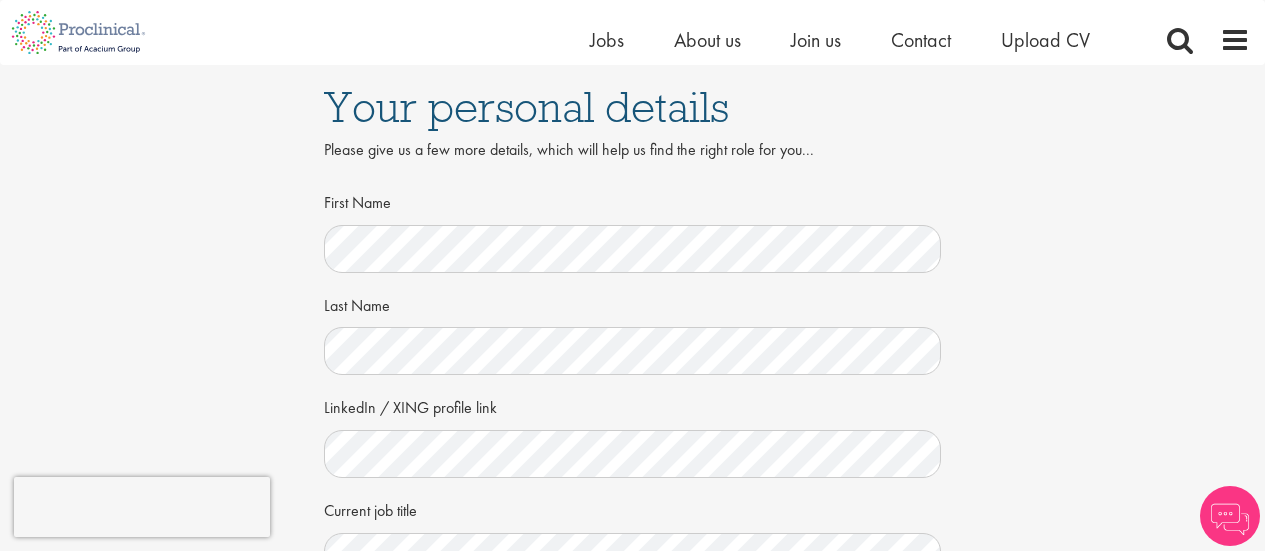scroll, scrollTop: 191, scrollLeft: 0, axis: vertical 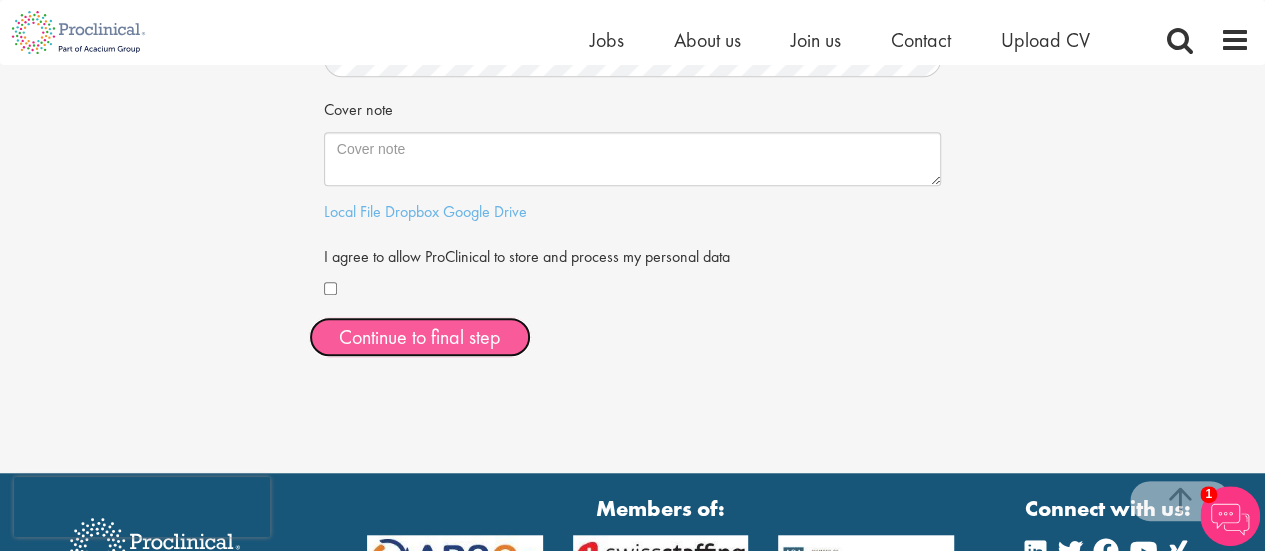 click on "Continue to final step" at bounding box center (420, 337) 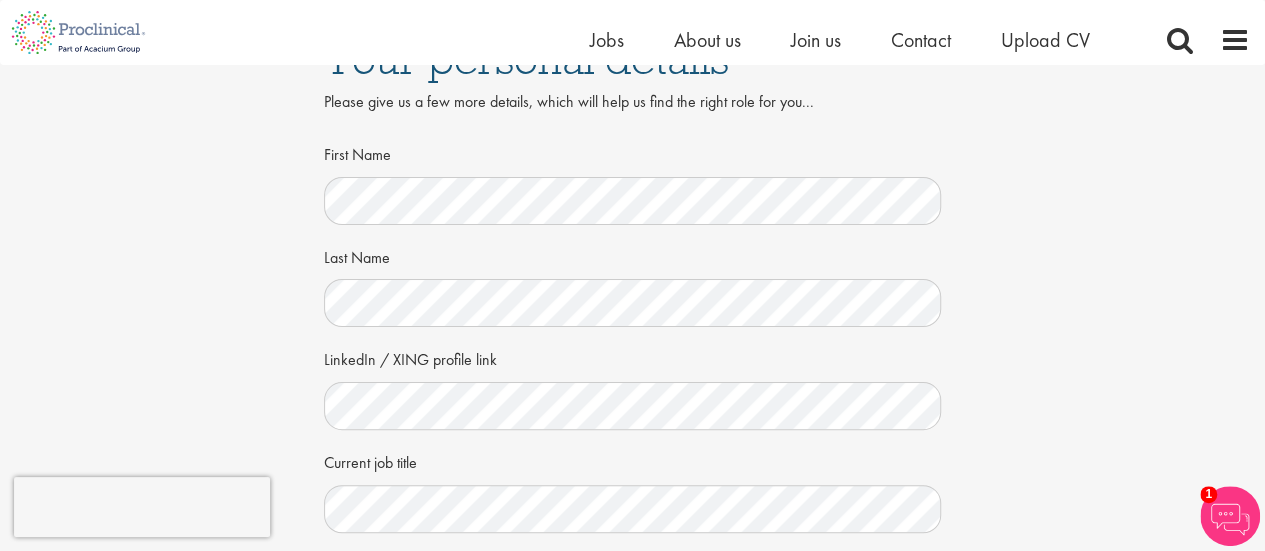 scroll, scrollTop: 0, scrollLeft: 0, axis: both 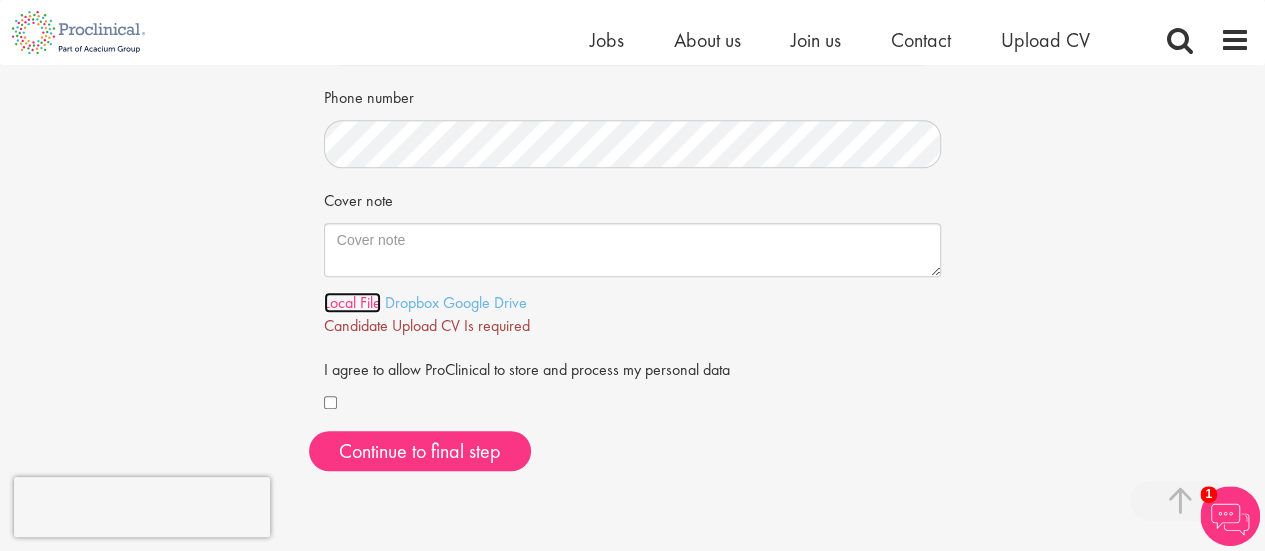 click on "Local File" at bounding box center [352, 302] 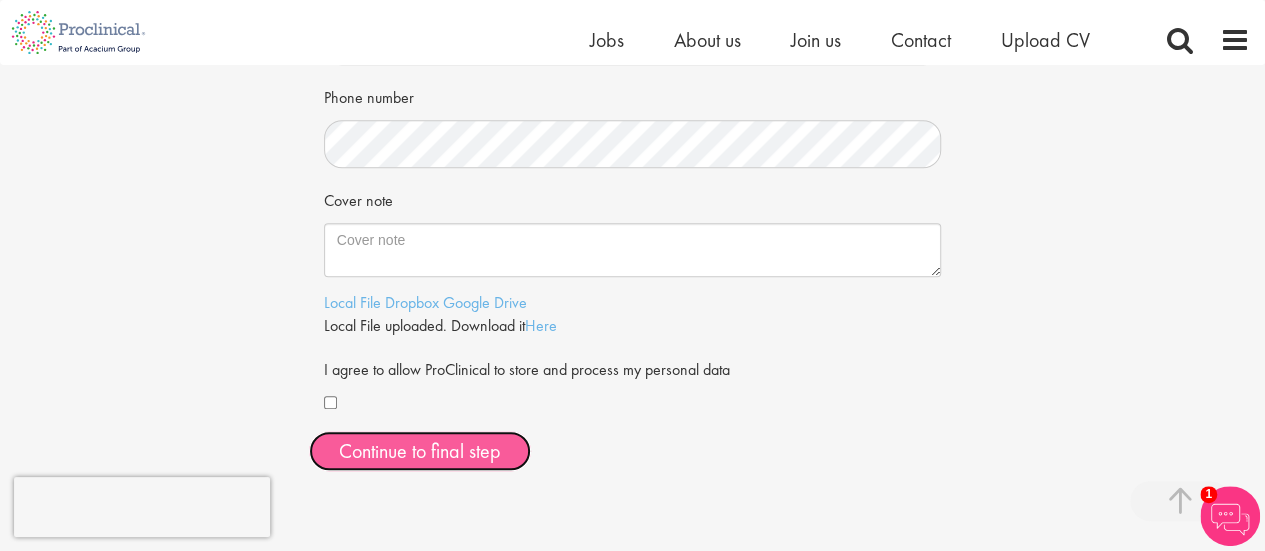 click on "Continue to final step" at bounding box center (420, 451) 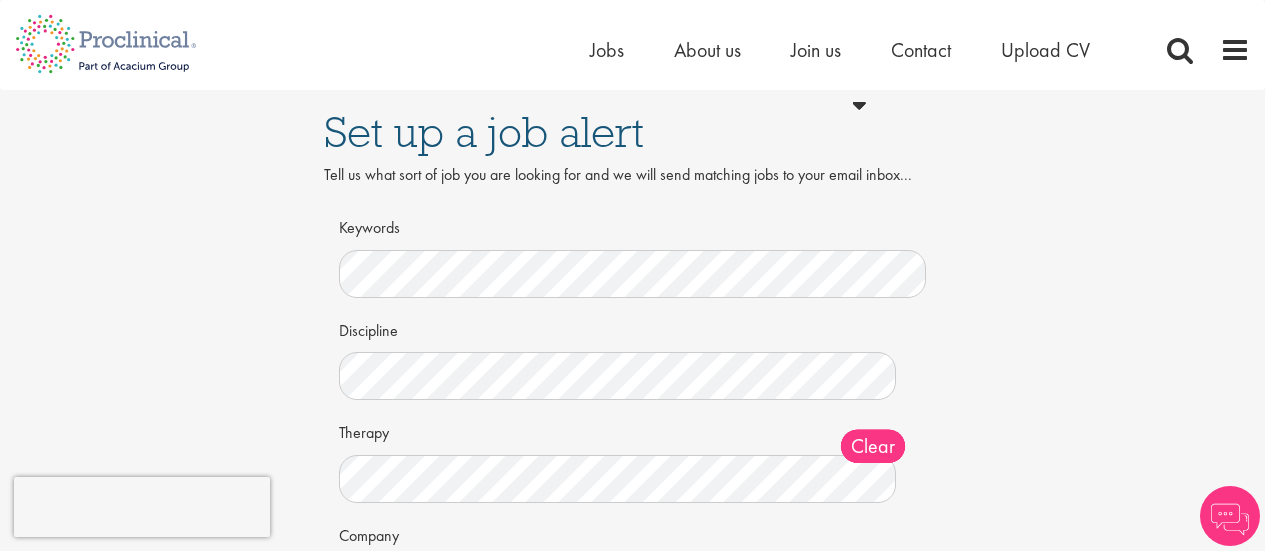 scroll, scrollTop: 0, scrollLeft: 0, axis: both 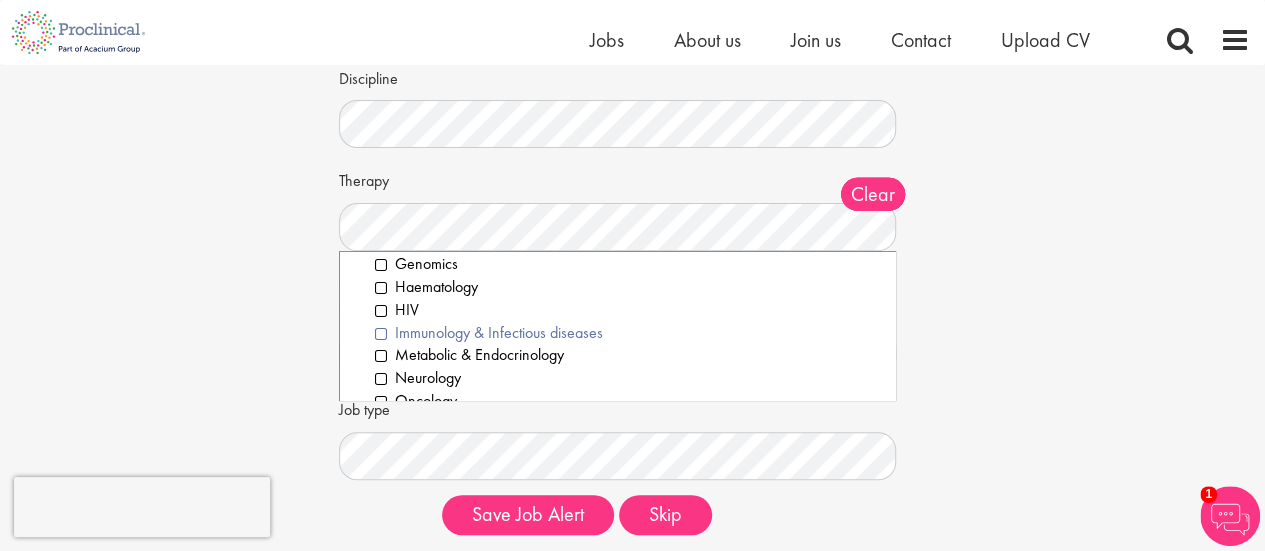 click on "Immunology & Infectious diseases" at bounding box center (628, 333) 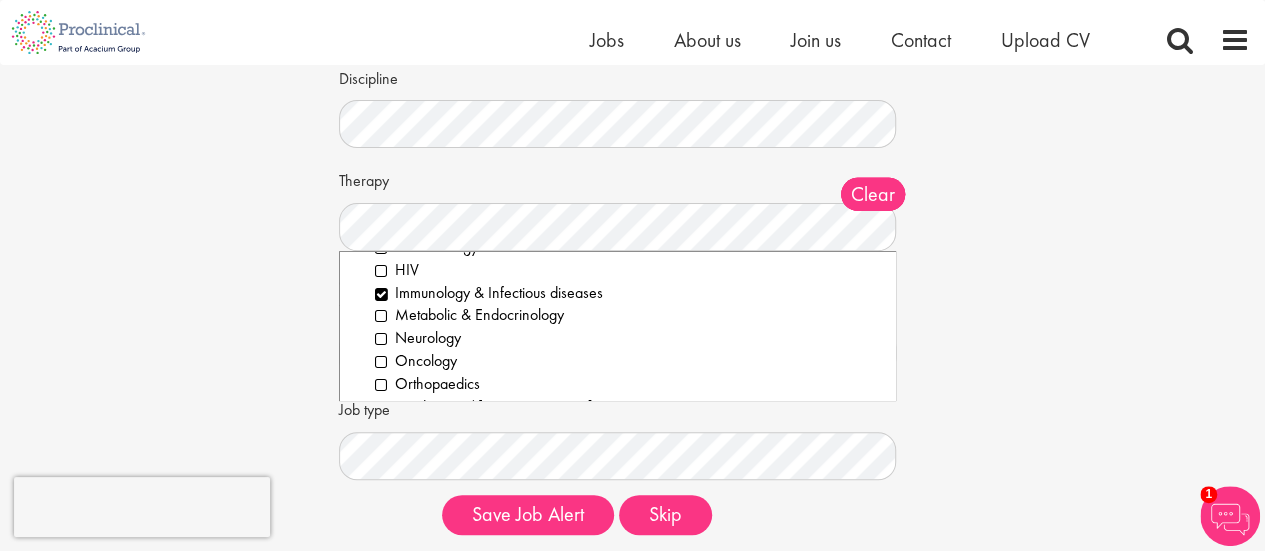 scroll, scrollTop: 272, scrollLeft: 0, axis: vertical 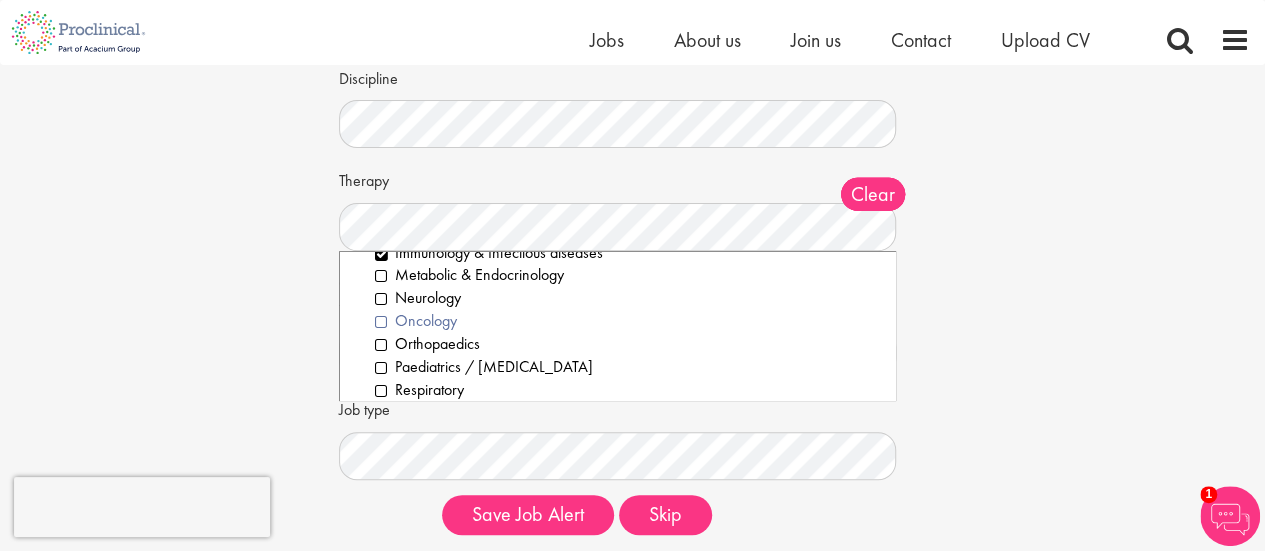 click on "Oncology" at bounding box center (628, 321) 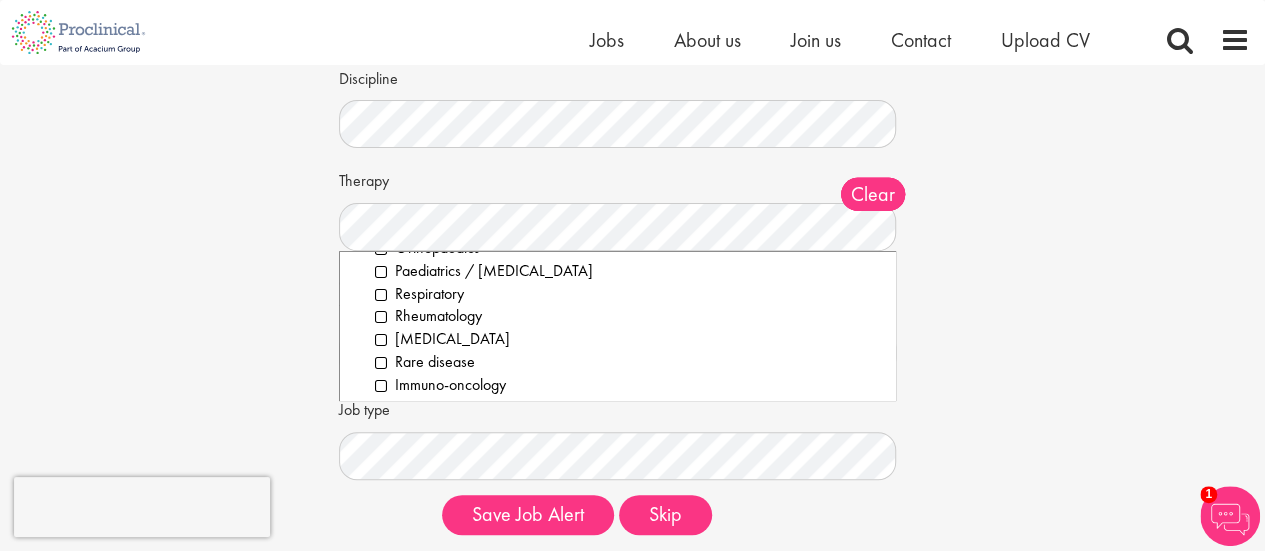 scroll, scrollTop: 392, scrollLeft: 0, axis: vertical 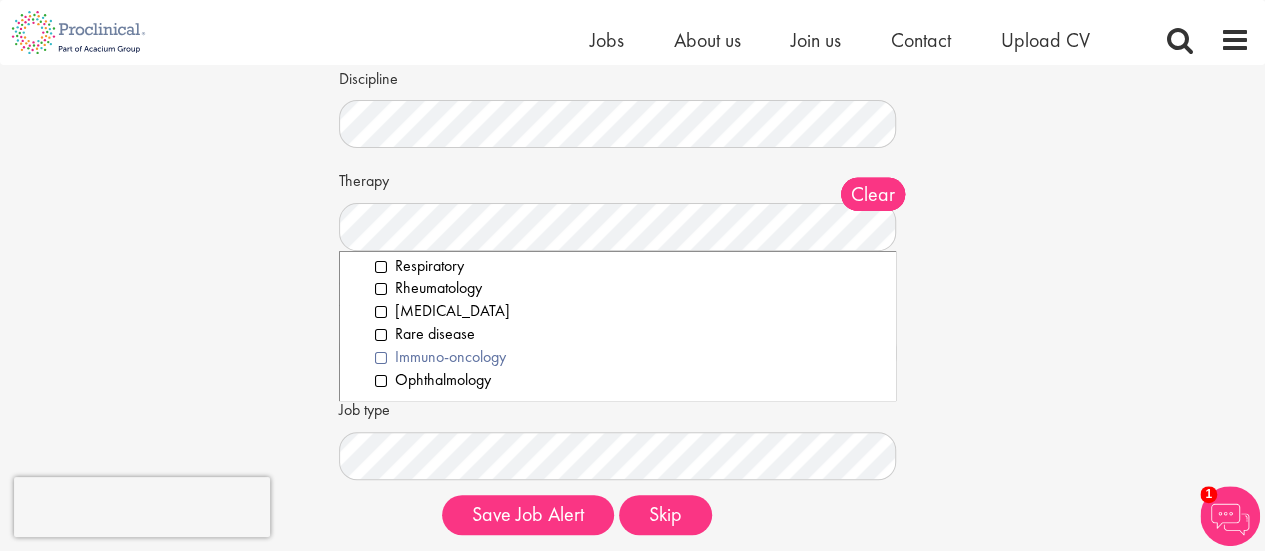 click on "Immuno-oncology" at bounding box center (628, 357) 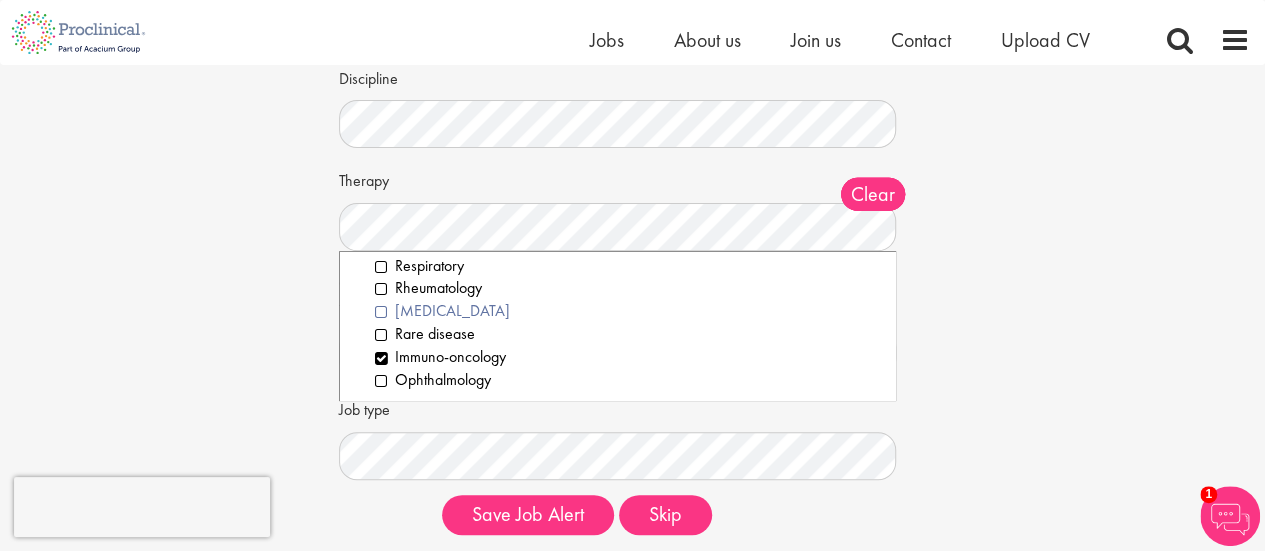 click on "Gene therapy" at bounding box center [628, 311] 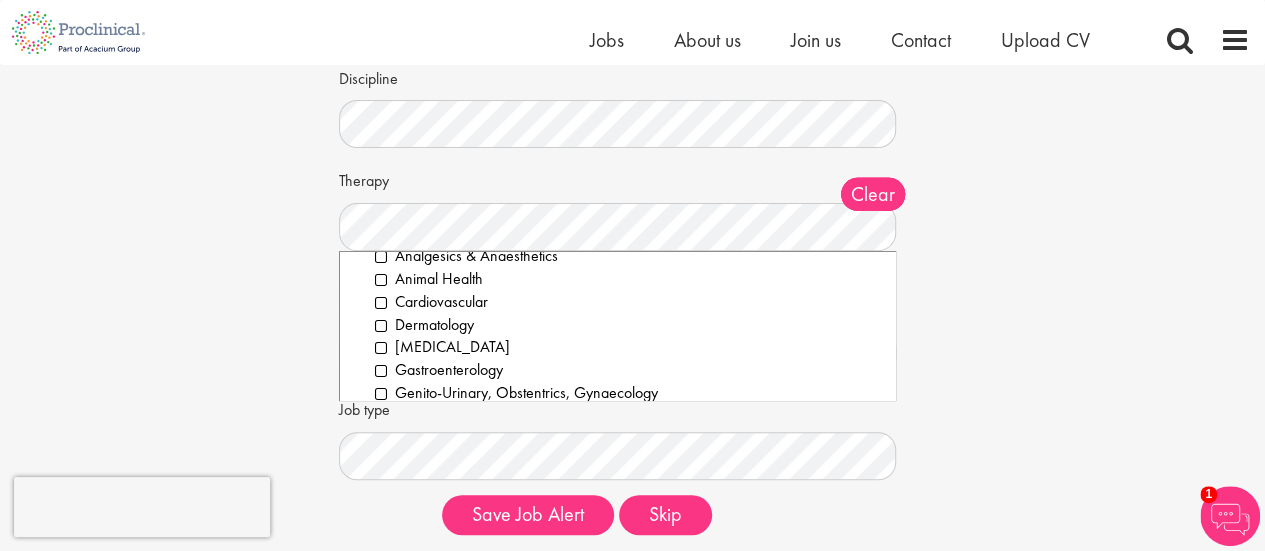 scroll, scrollTop: 0, scrollLeft: 0, axis: both 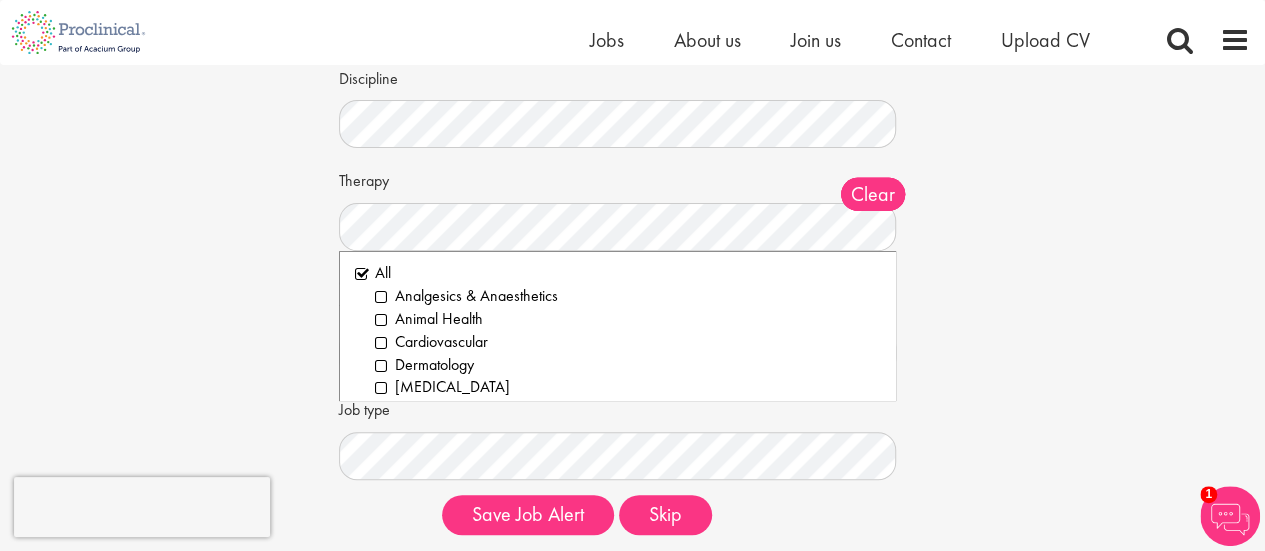 click on "Set up a job alert
Tell us what sort of job you are looking for and we will send matching jobs to your email inbox...
Keywords
Discipline
Clear
All Computer Science Data Science  Recruitment Consultant Biometrics Analysis Statistics Data Management Informatics Programming Business Development Partnering Investments Licensing Acqusition Sales Distribution" at bounding box center [632, 194] 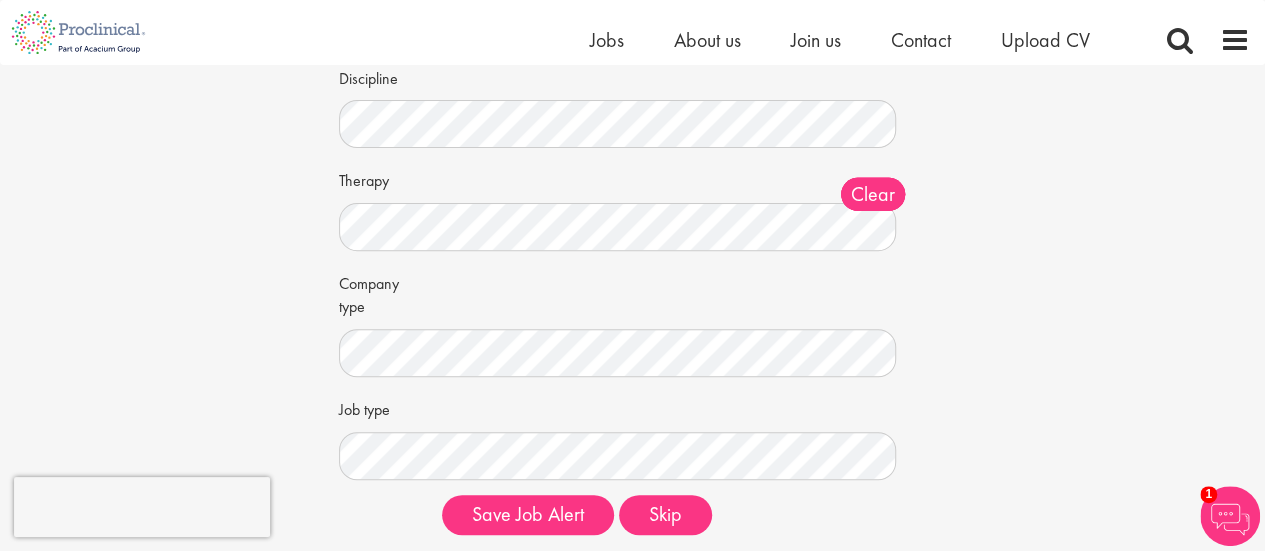 scroll, scrollTop: 382, scrollLeft: 0, axis: vertical 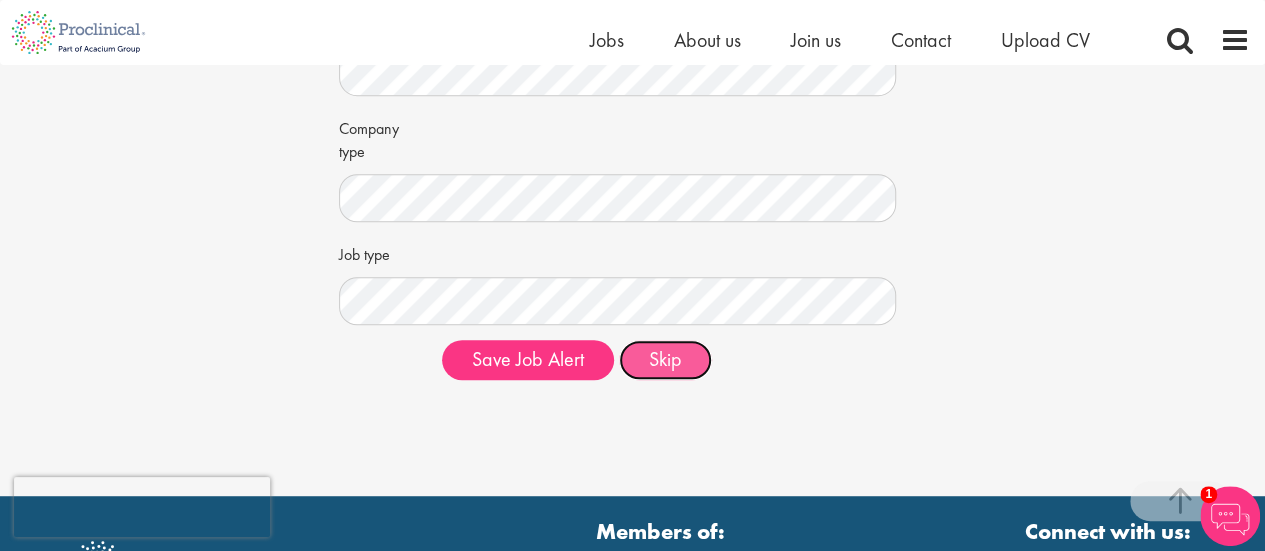 click on "Skip" at bounding box center [665, 360] 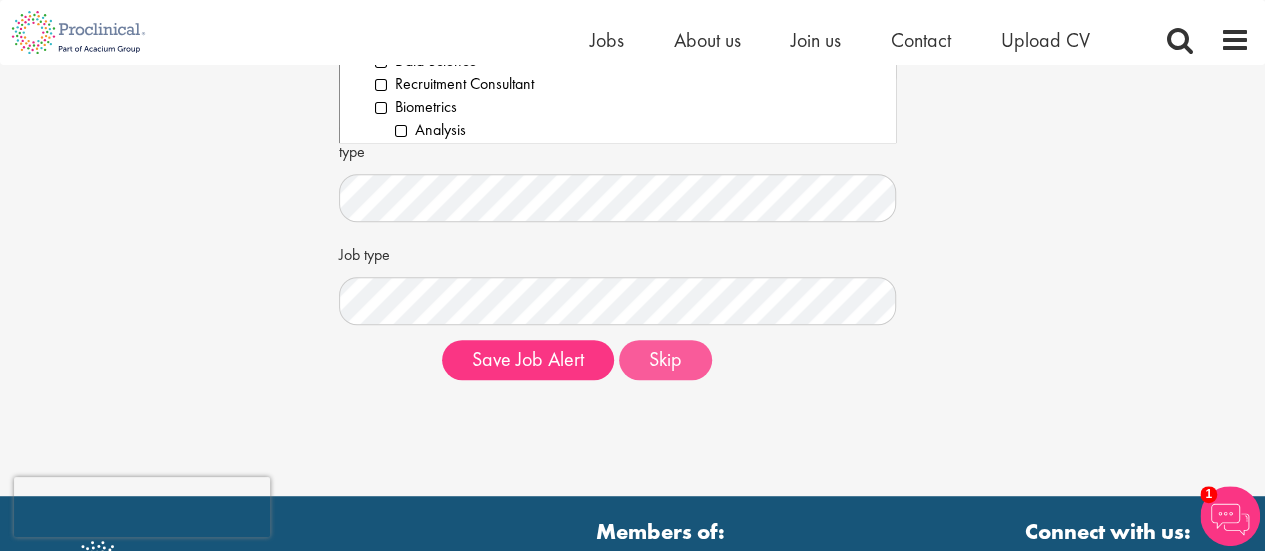 scroll, scrollTop: 76, scrollLeft: 0, axis: vertical 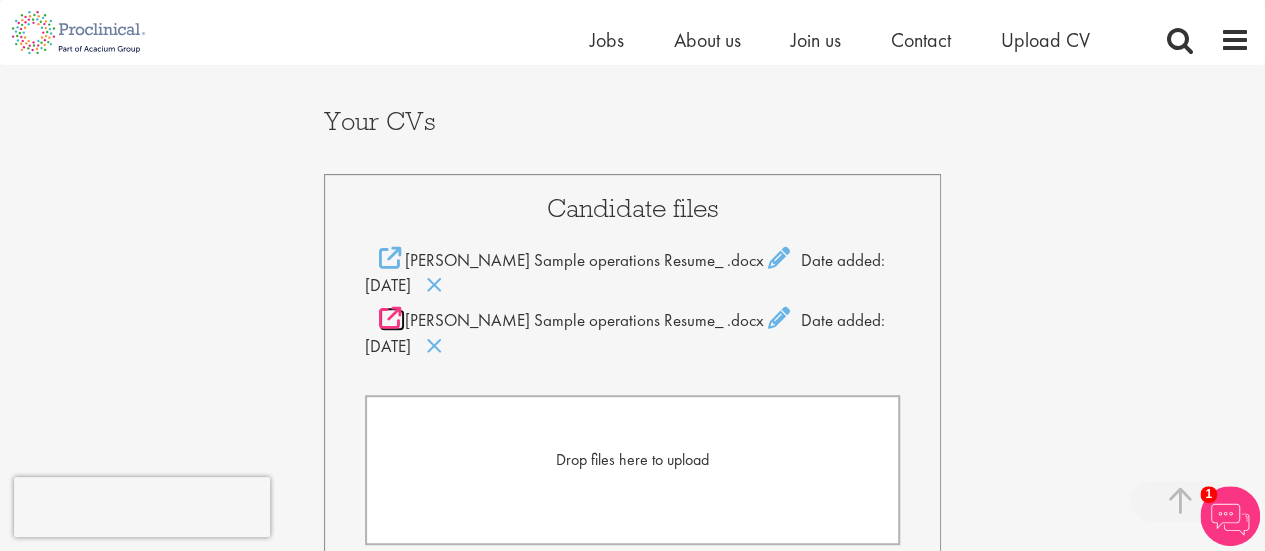 click at bounding box center [390, 318] 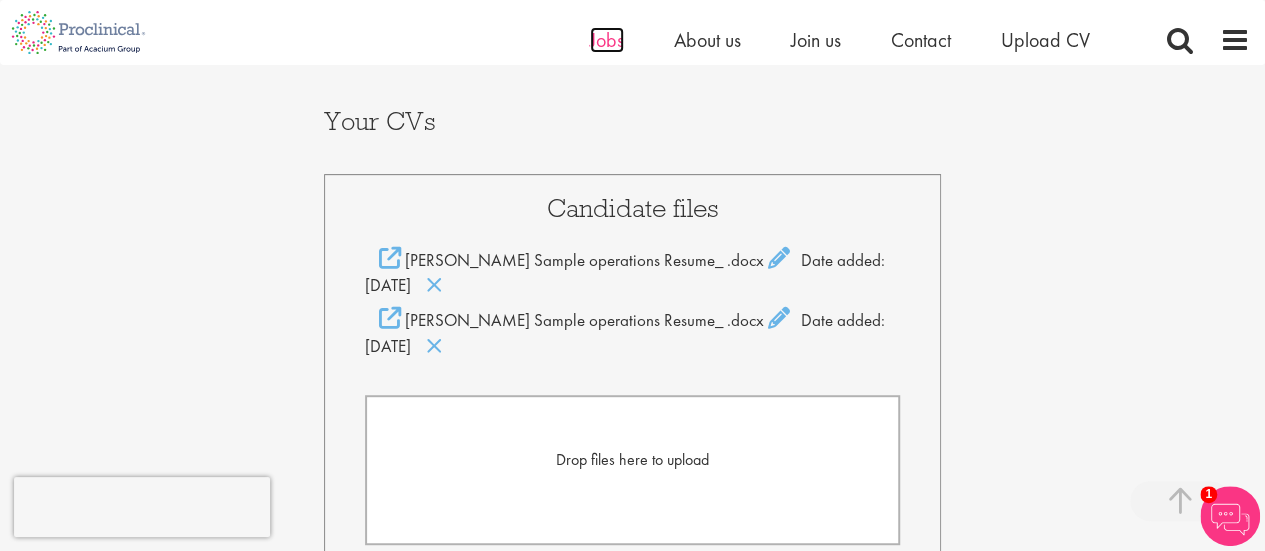 click on "Jobs" at bounding box center [607, 40] 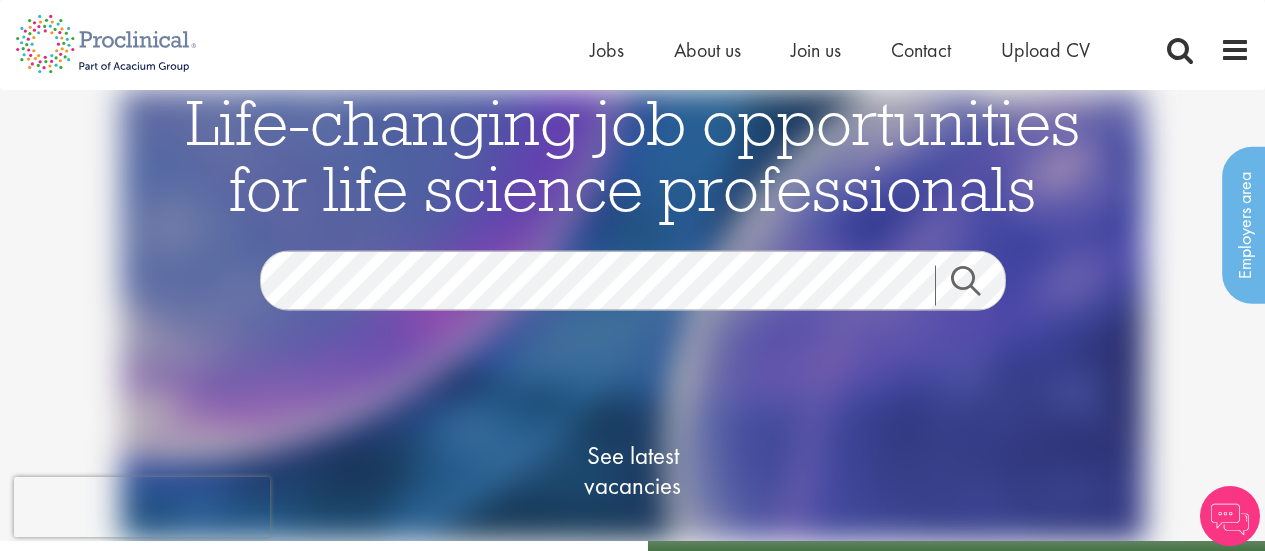 scroll, scrollTop: 0, scrollLeft: 0, axis: both 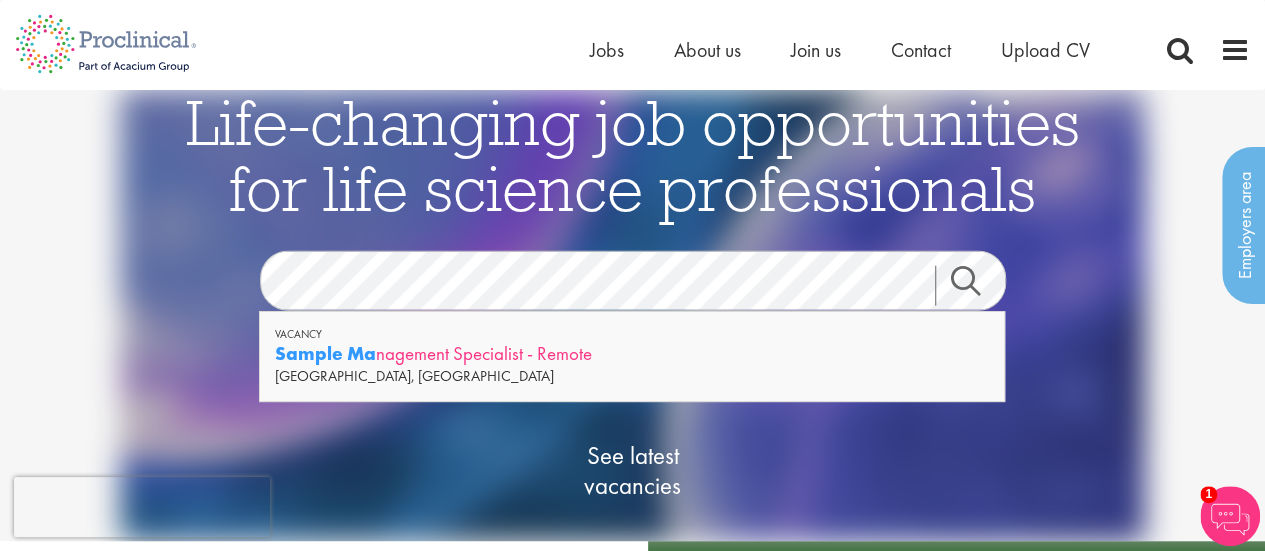 click on "This website uses cookies. By continuing to use this site, you are giving your consent to cookies being used. See our  Privacy policy  for more info.
Home
Jobs
About us
Join us
Contact
Upload CV" at bounding box center [632, 1892] 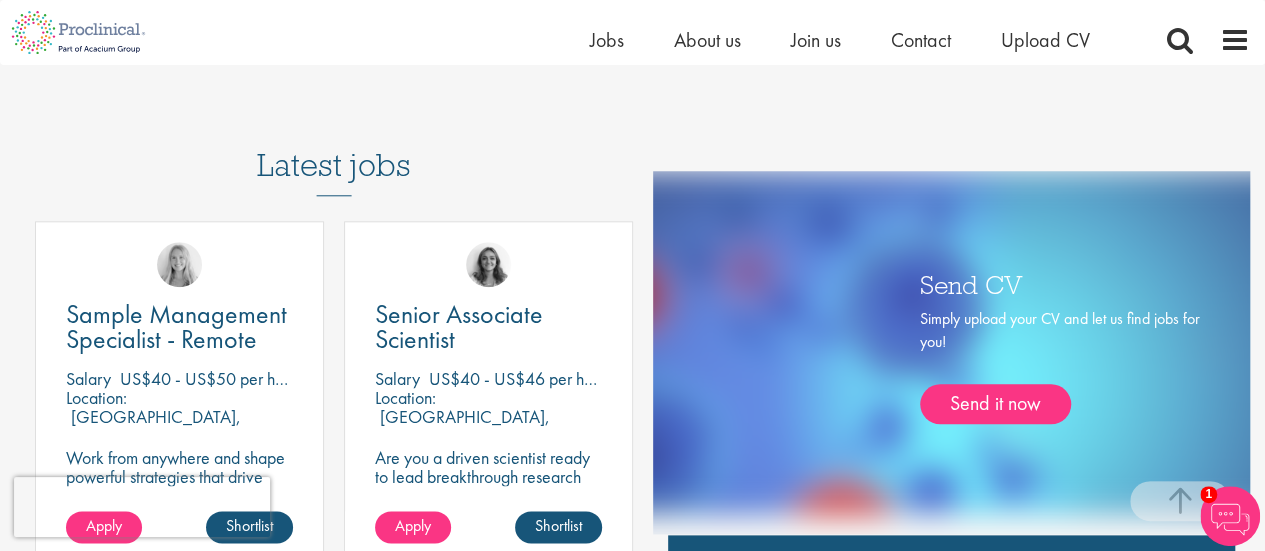 scroll, scrollTop: 1078, scrollLeft: 0, axis: vertical 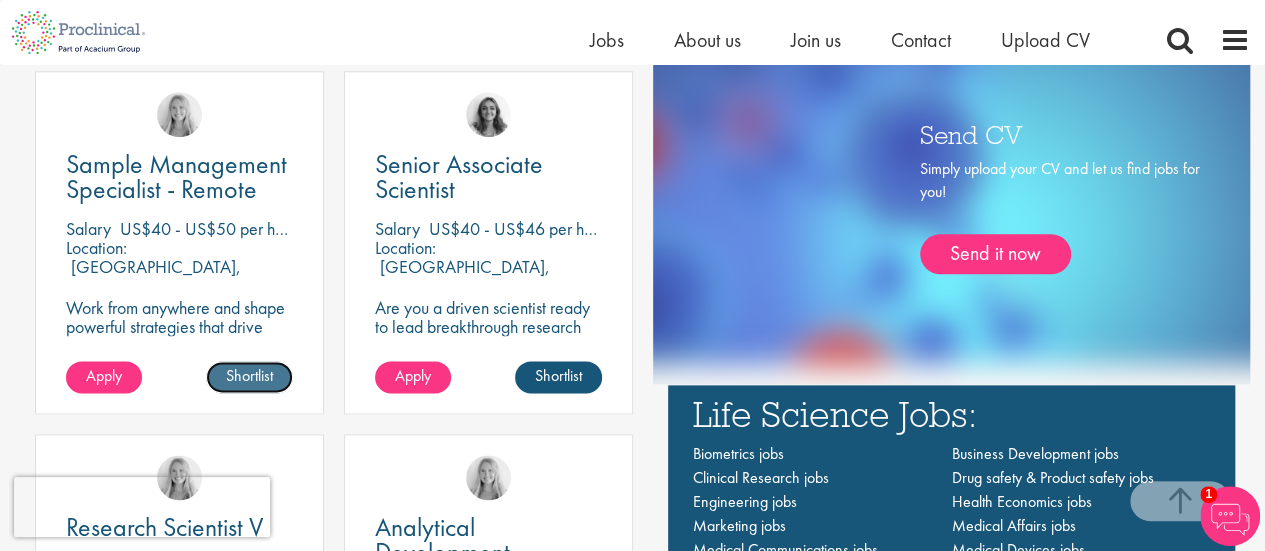 click on "Shortlist" at bounding box center [249, 377] 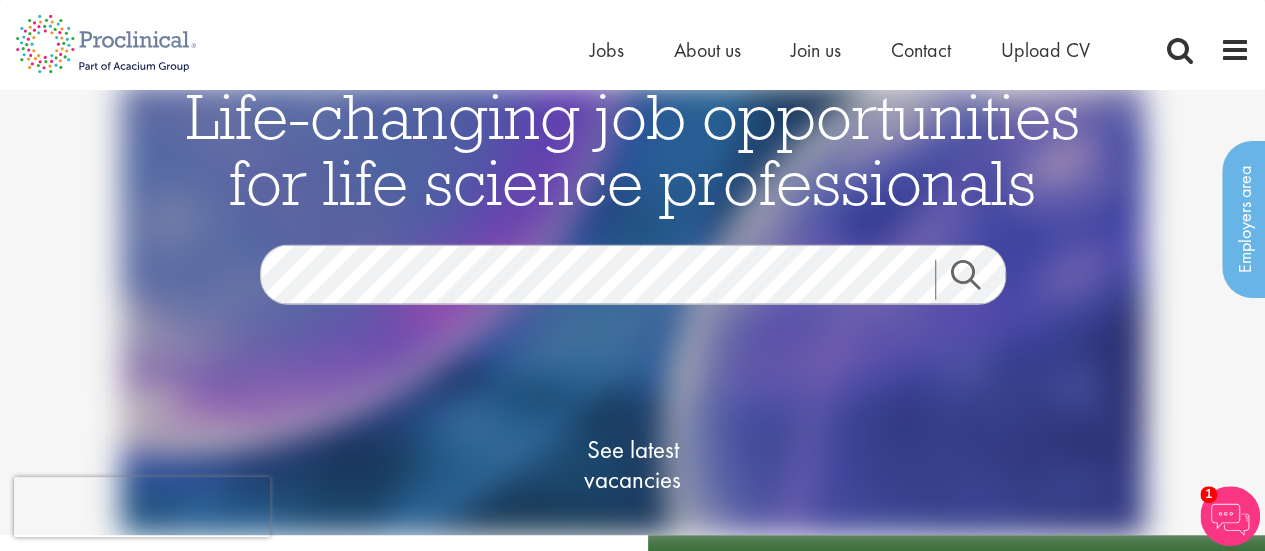 scroll, scrollTop: 0, scrollLeft: 0, axis: both 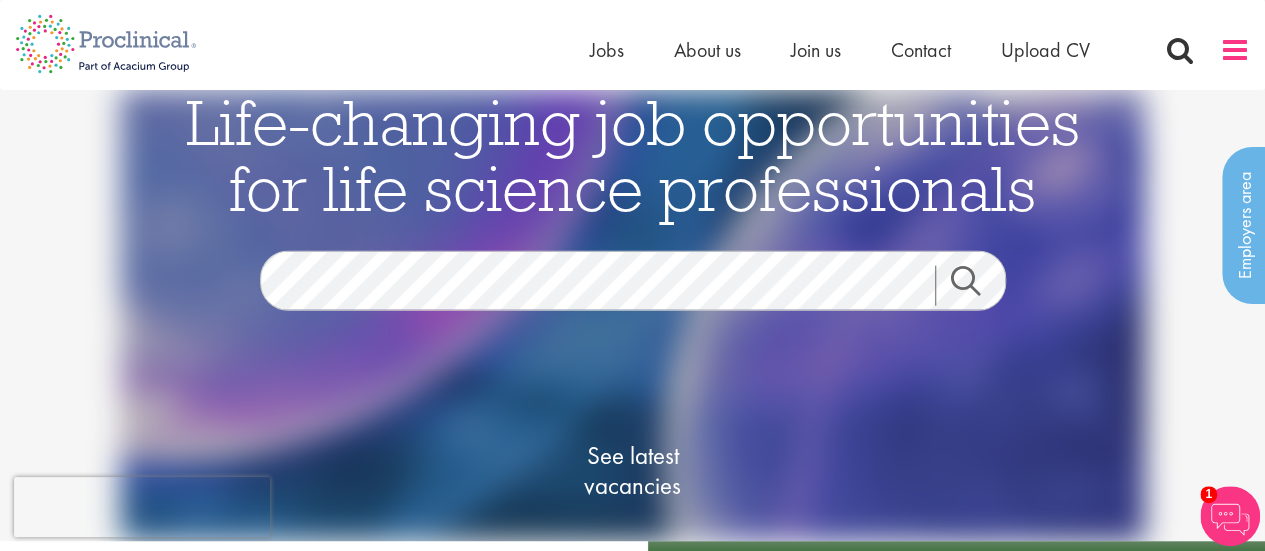 click at bounding box center (1235, 50) 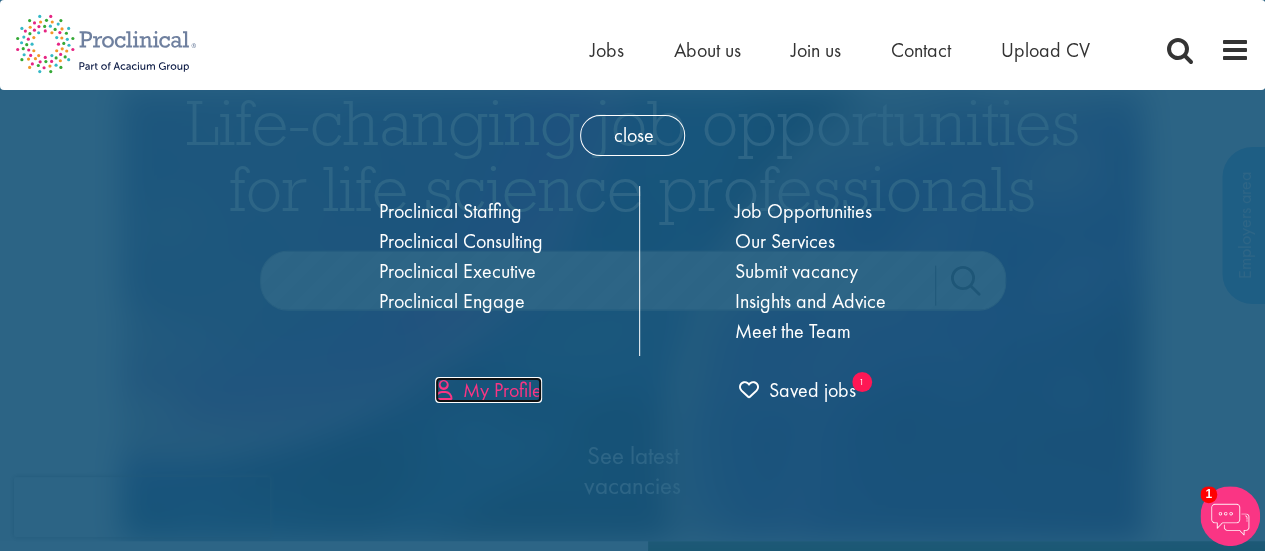 click on "My Profile" at bounding box center (488, 390) 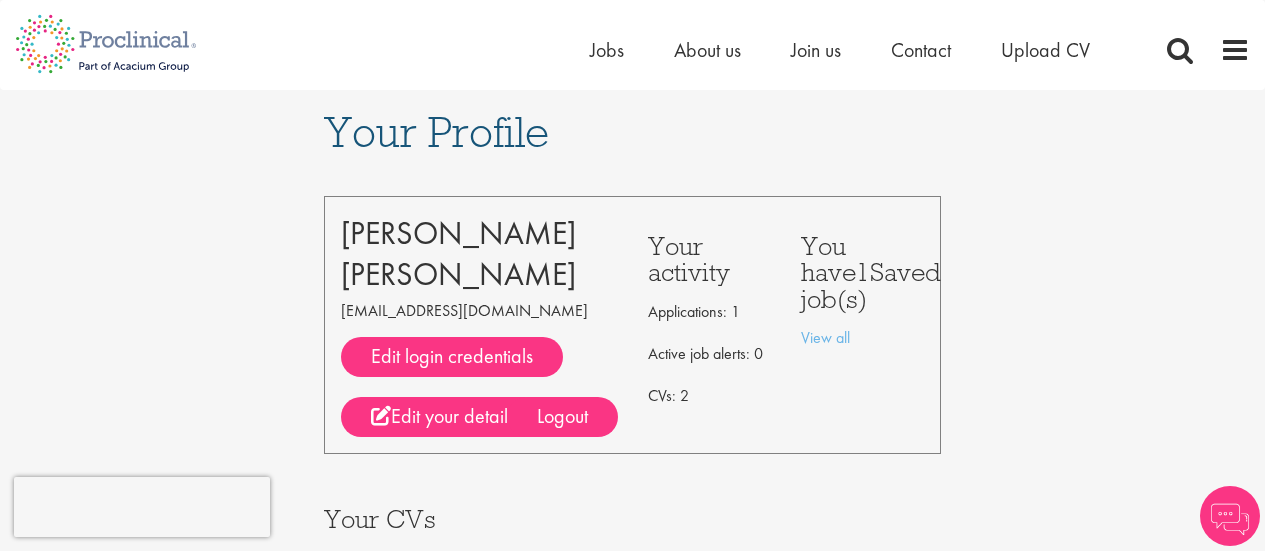 scroll, scrollTop: 0, scrollLeft: 0, axis: both 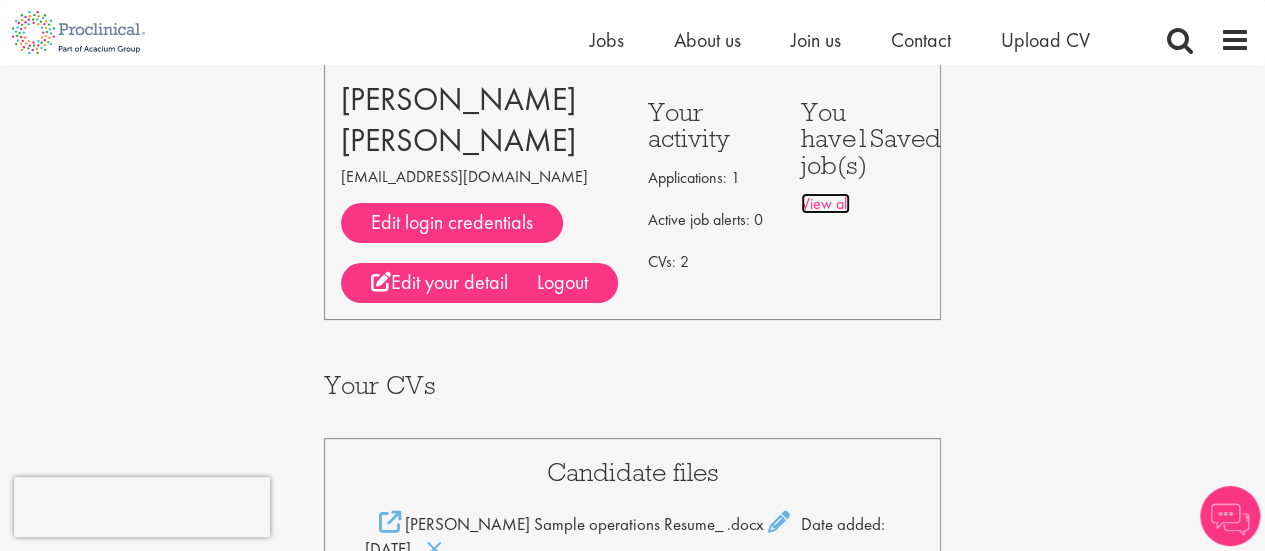 click on "View all" at bounding box center (825, 203) 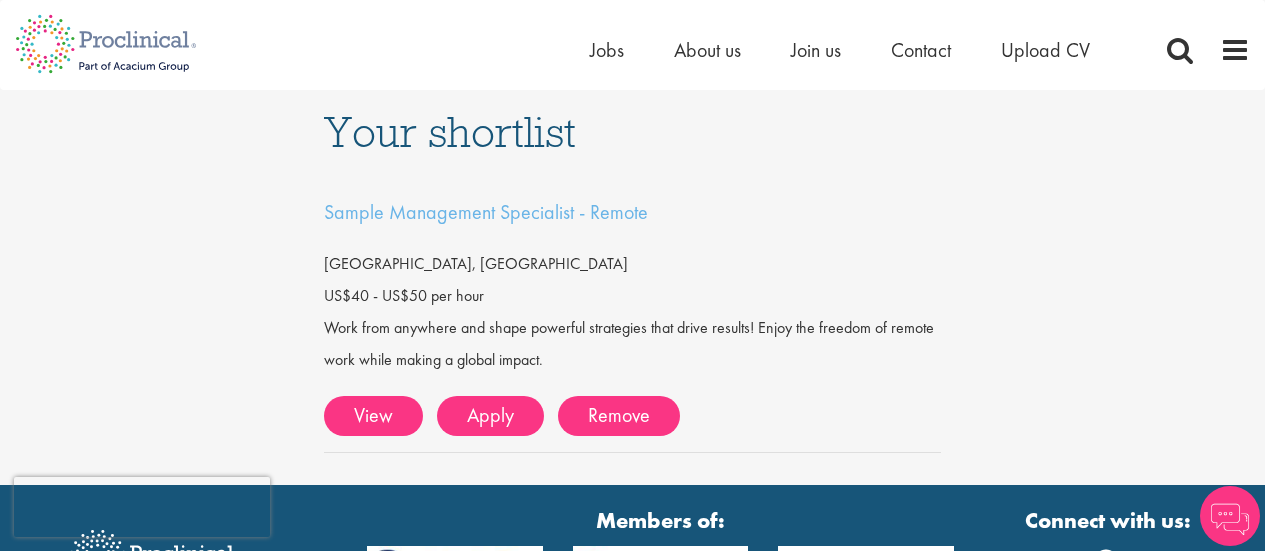 scroll, scrollTop: 0, scrollLeft: 0, axis: both 